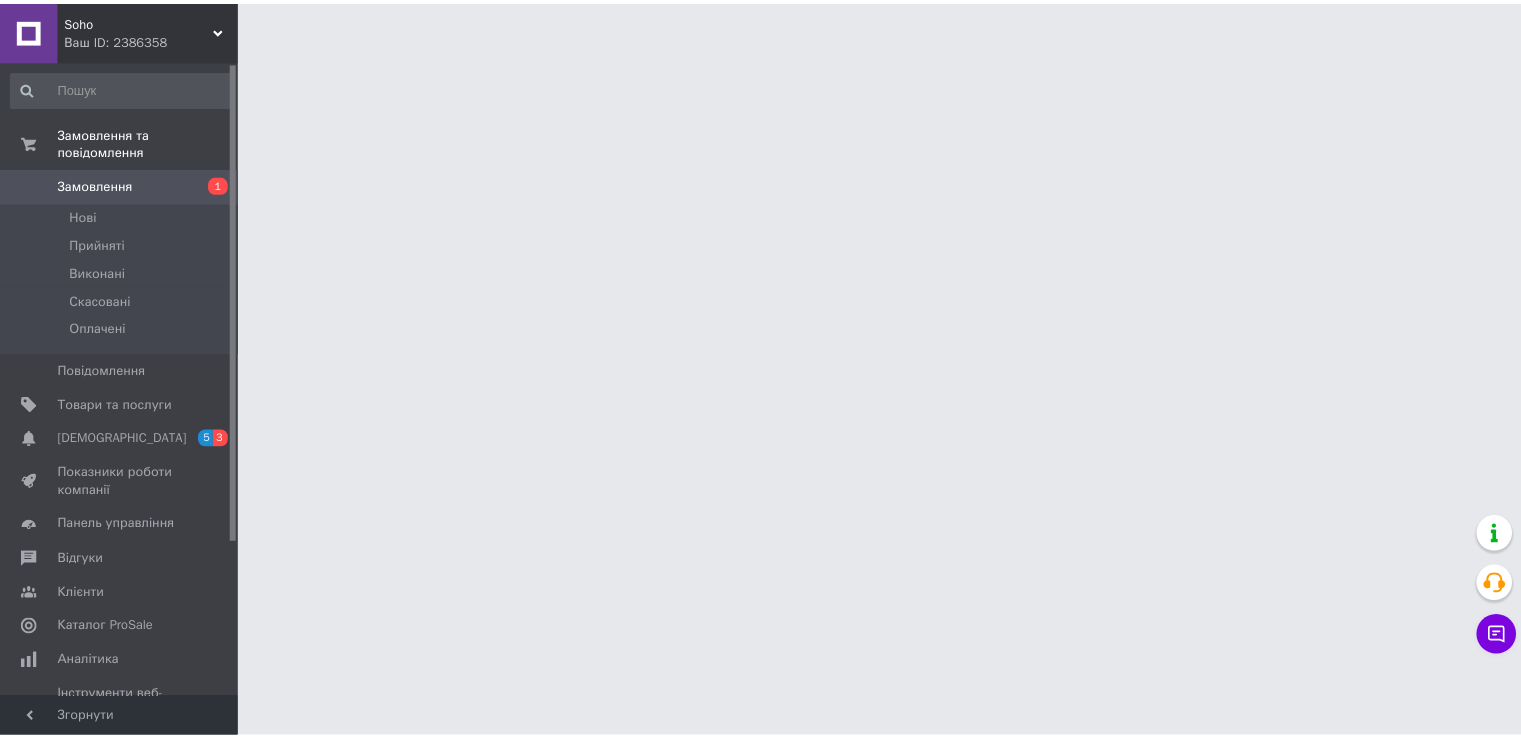 scroll, scrollTop: 0, scrollLeft: 0, axis: both 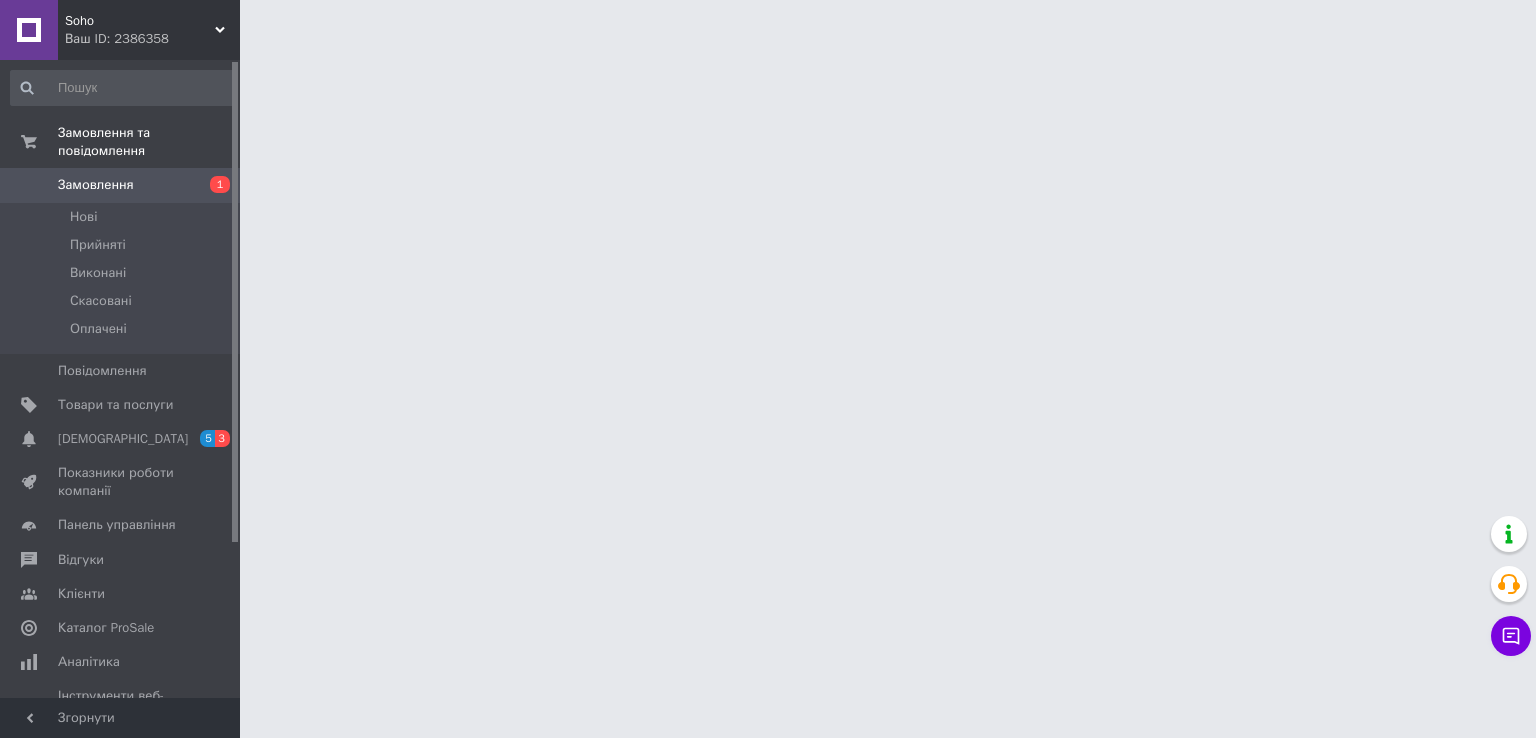 click on "Відгуки" at bounding box center [81, 560] 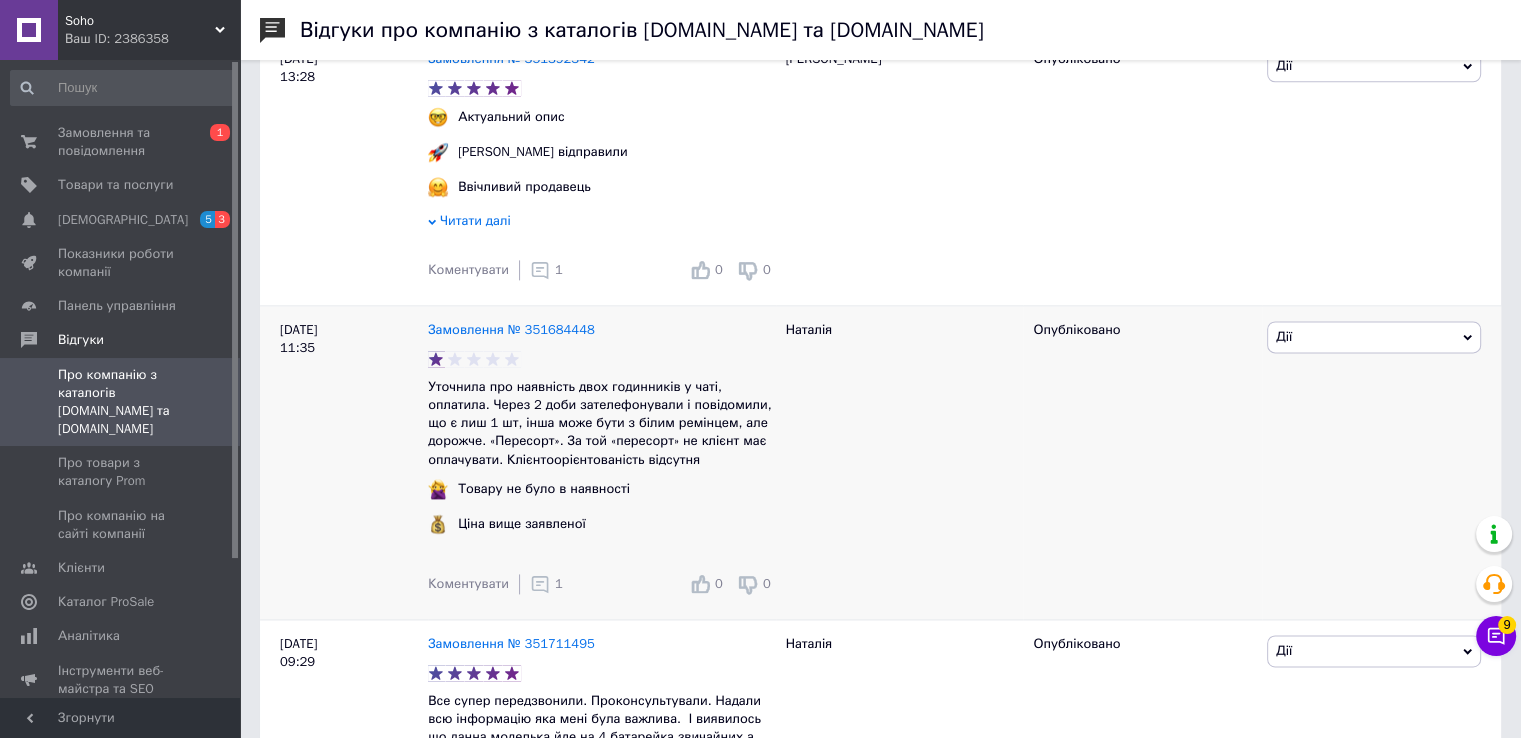 scroll, scrollTop: 2700, scrollLeft: 0, axis: vertical 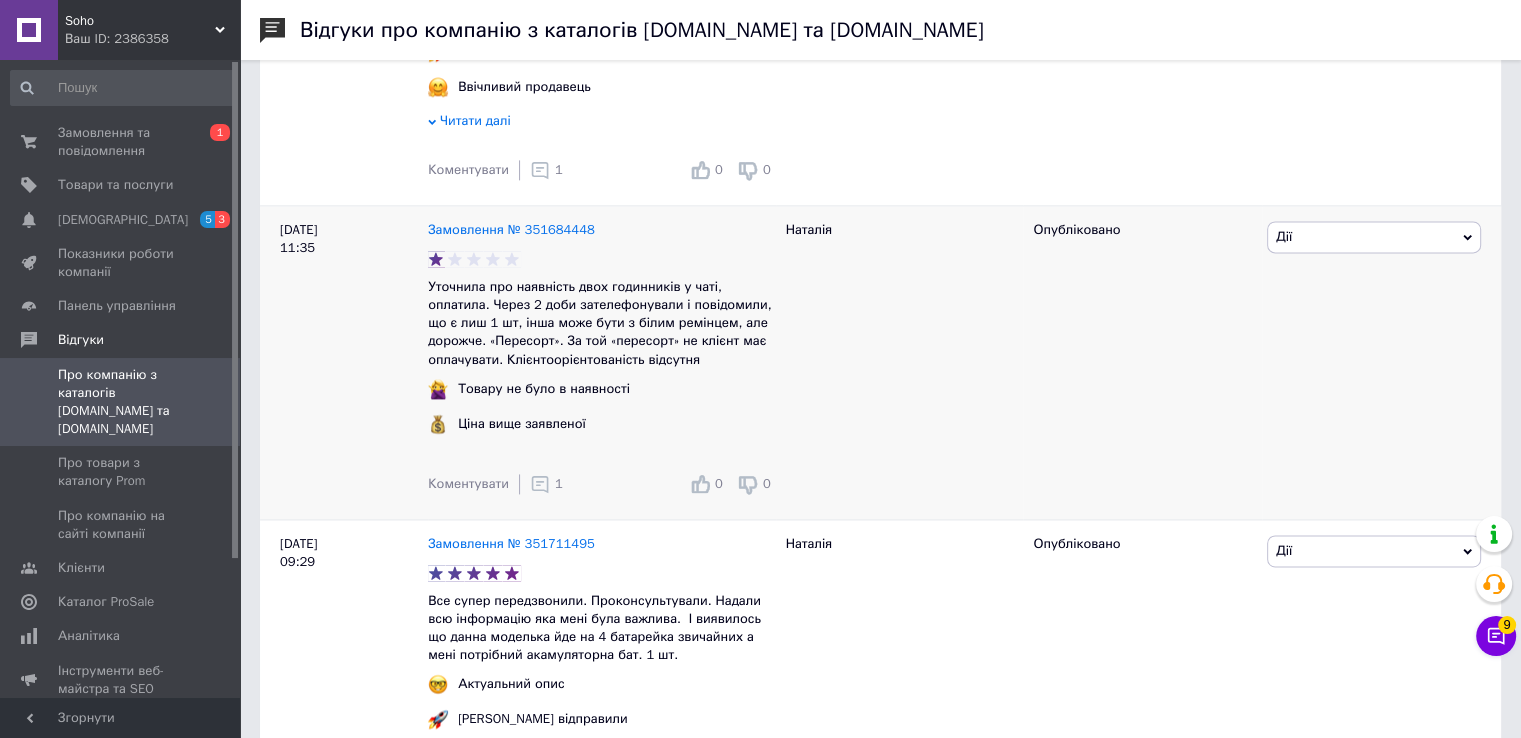click on "Уточнила про наявність двох годинників у чаті, оплатила. Через 2 доби зателефонували і повідомили, що є лиш 1 шт, інша може бути з білим ремінцем, але дорожче. «Пересорт». За той «пересорт» не клієнт має оплачувати. Клієнтоорієнтованість відсутня" at bounding box center [602, 323] 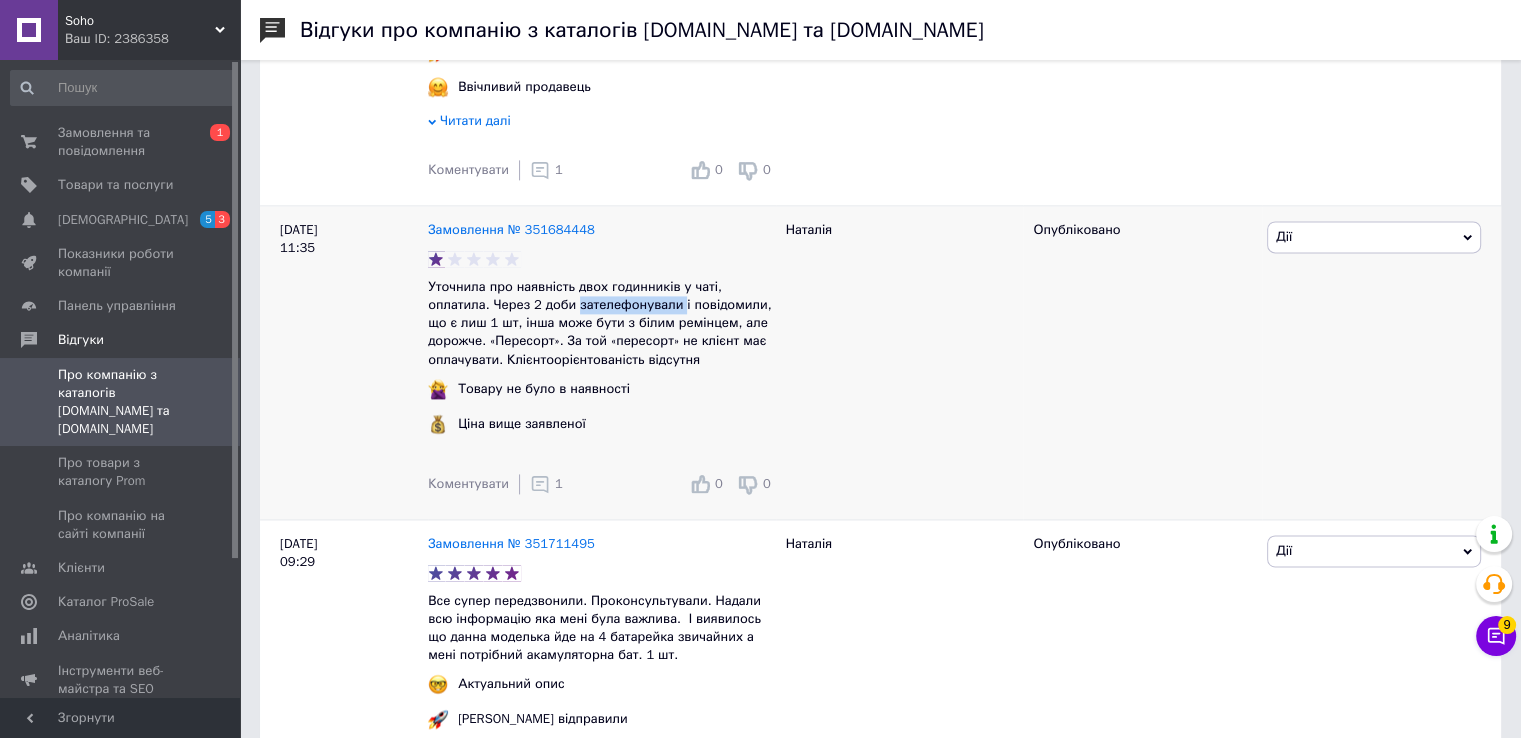 click on "Уточнила про наявність двох годинників у чаті, оплатила. Через 2 доби зателефонували і повідомили, що є лиш 1 шт, інша може бути з білим ремінцем, але дорожче. «Пересорт». За той «пересорт» не клієнт має оплачувати. Клієнтоорієнтованість відсутня" at bounding box center [602, 323] 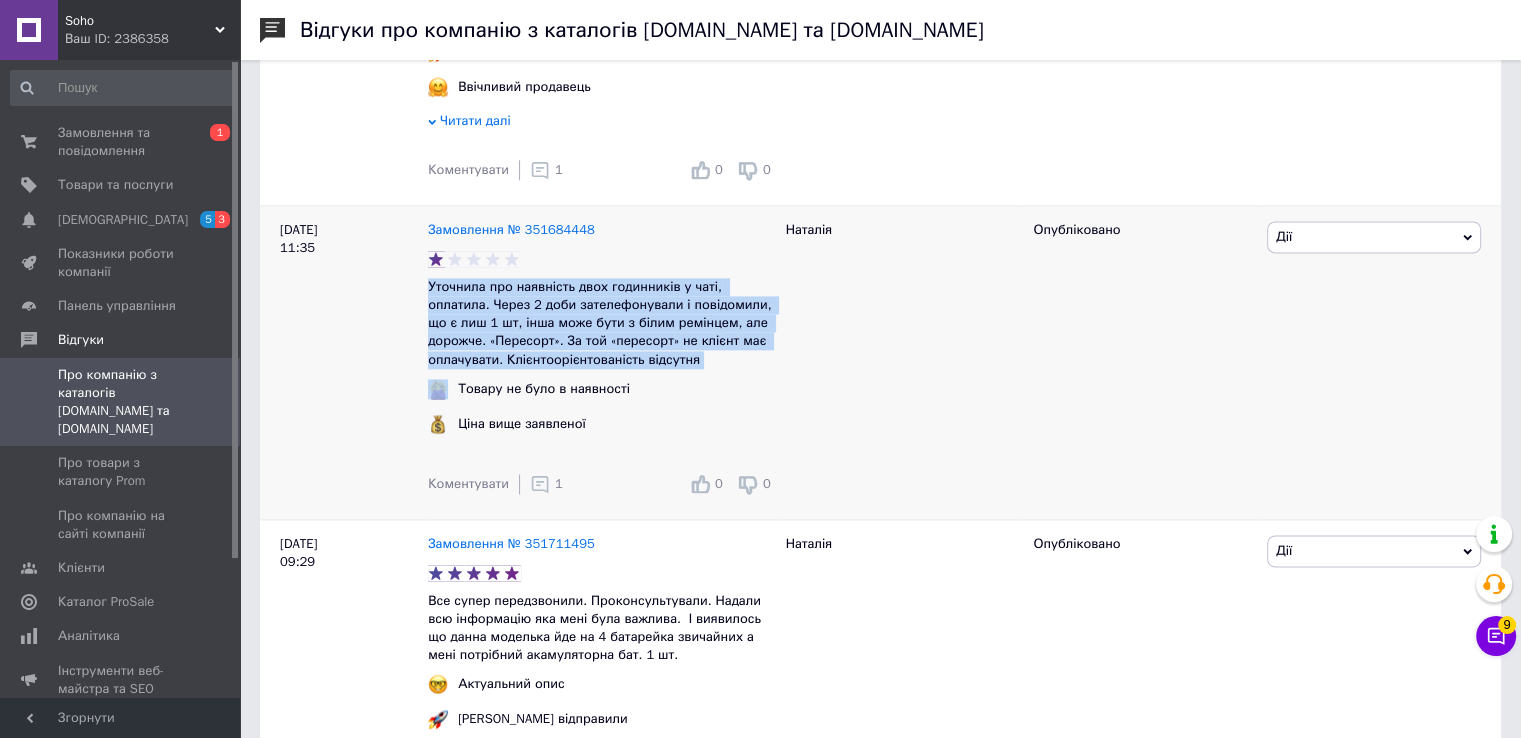 click on "Уточнила про наявність двох годинників у чаті, оплатила. Через 2 доби зателефонували і повідомили, що є лиш 1 шт, інша може бути з білим ремінцем, але дорожче. «Пересорт». За той «пересорт» не клієнт має оплачувати. Клієнтоорієнтованість відсутня" at bounding box center [602, 323] 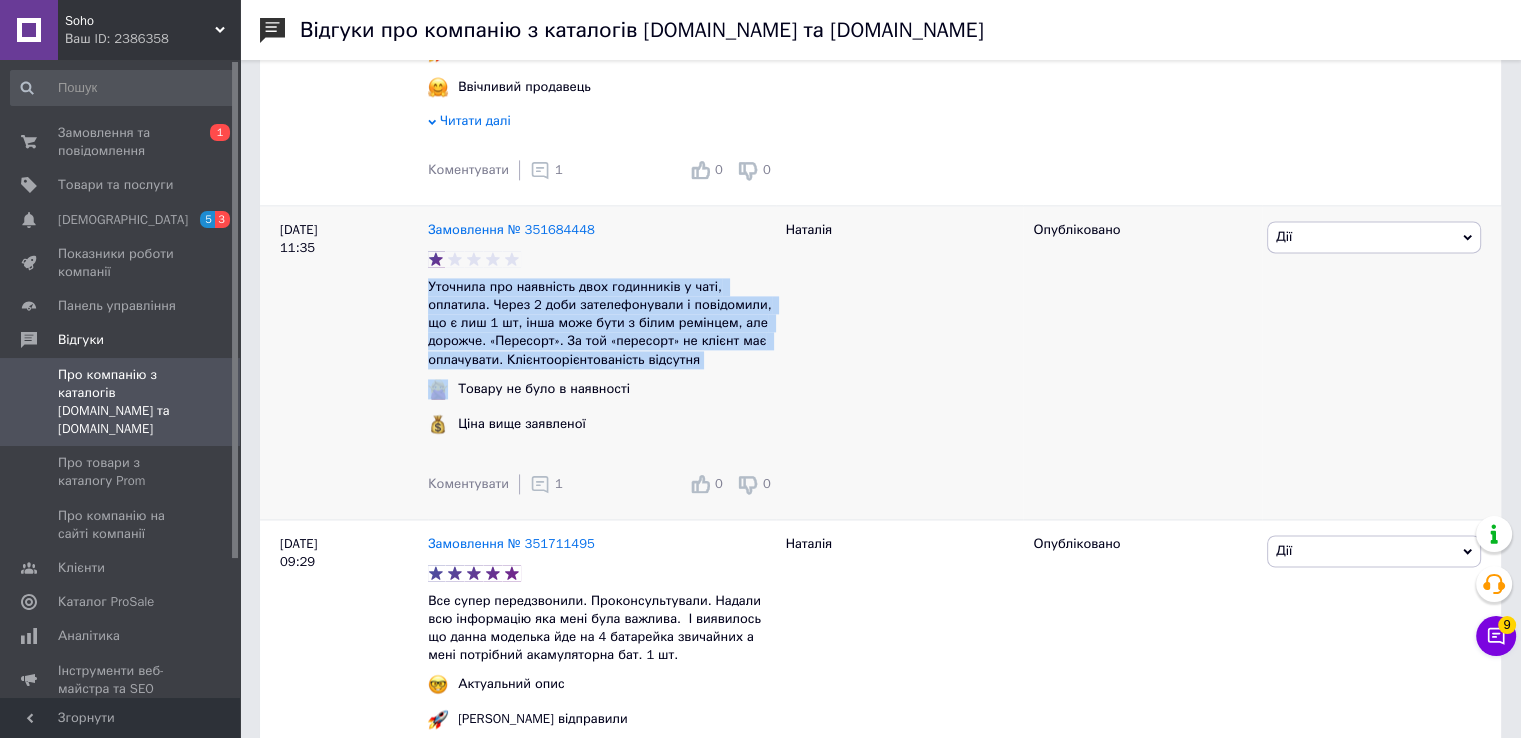 click on "Дії" at bounding box center (1374, 237) 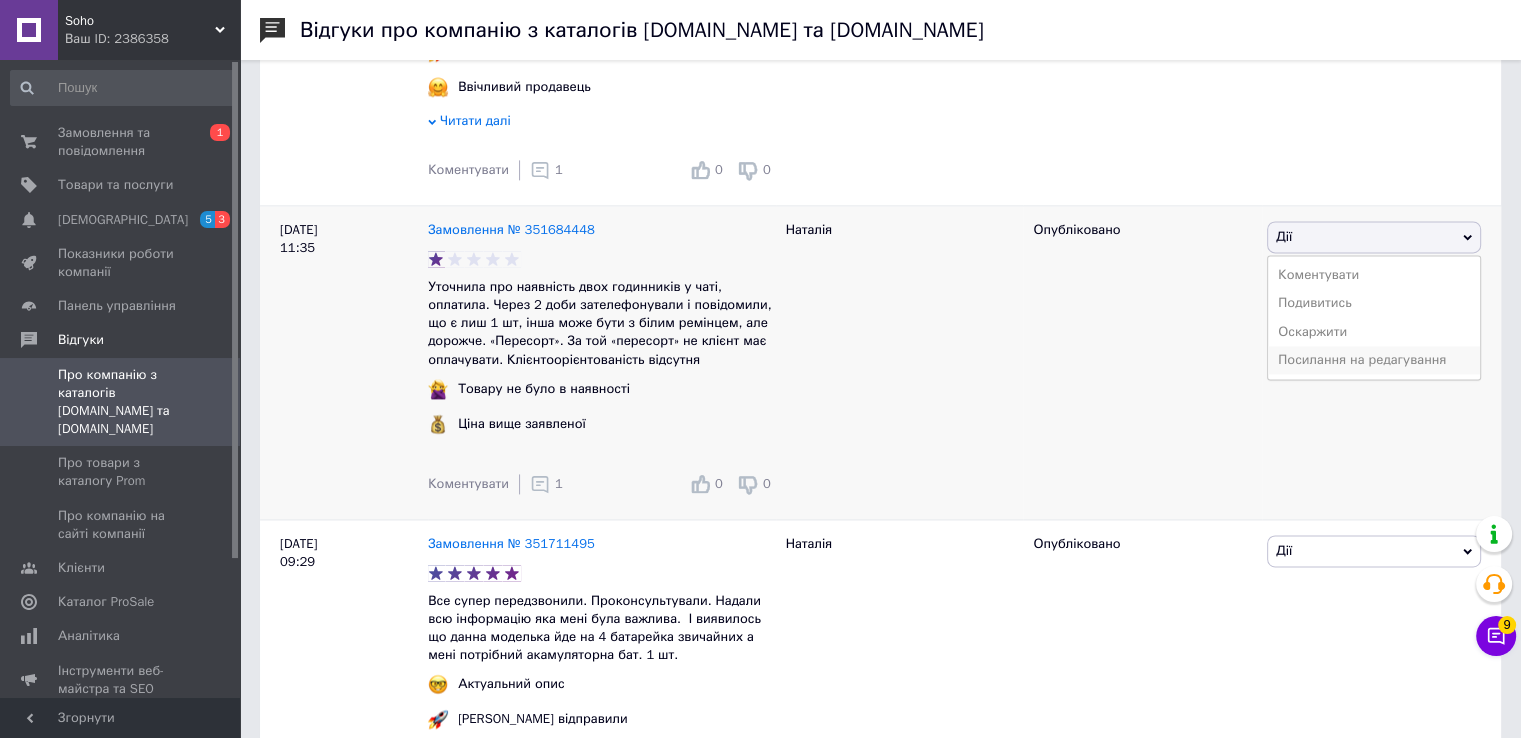 click on "Посилання на редагування" at bounding box center (1374, 360) 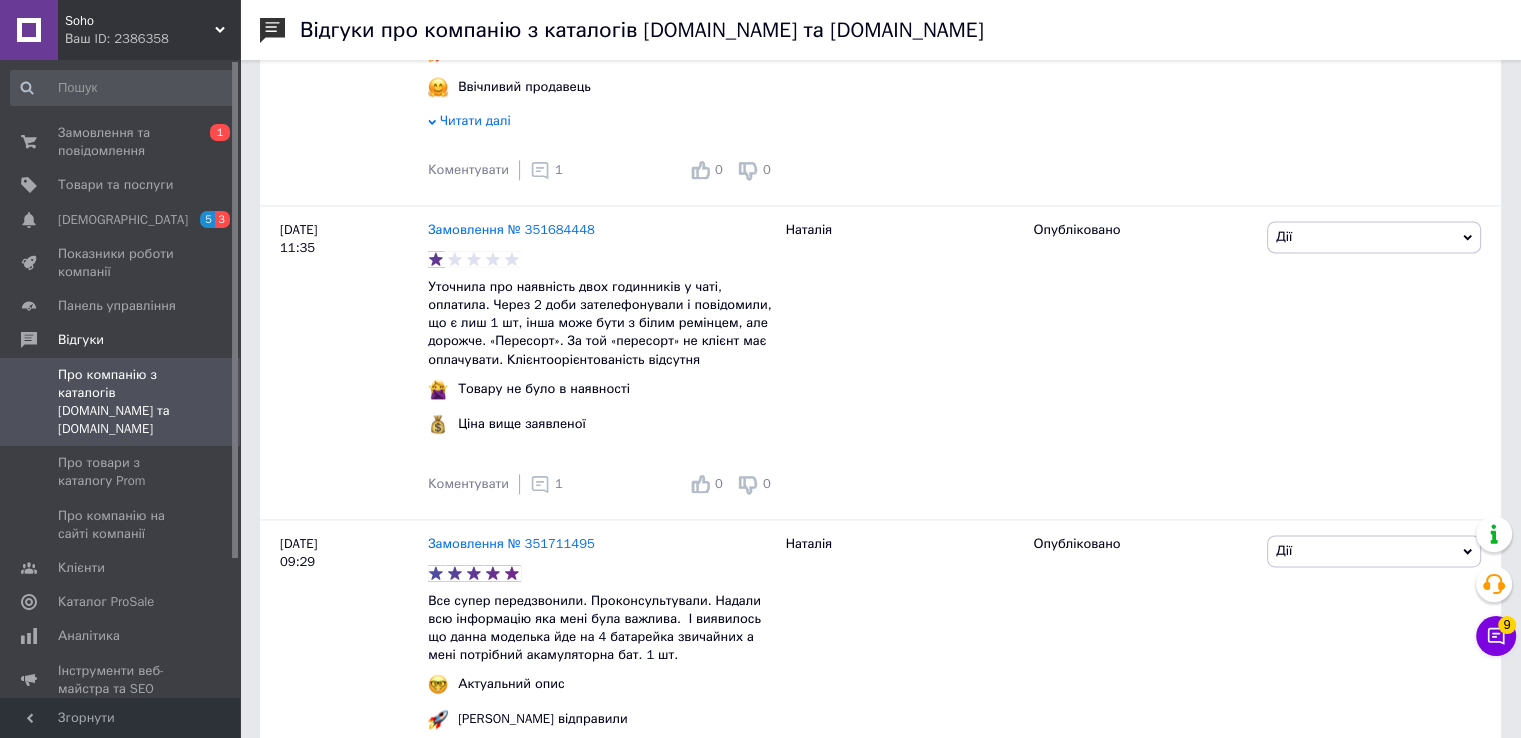click on "Soho" at bounding box center (140, 21) 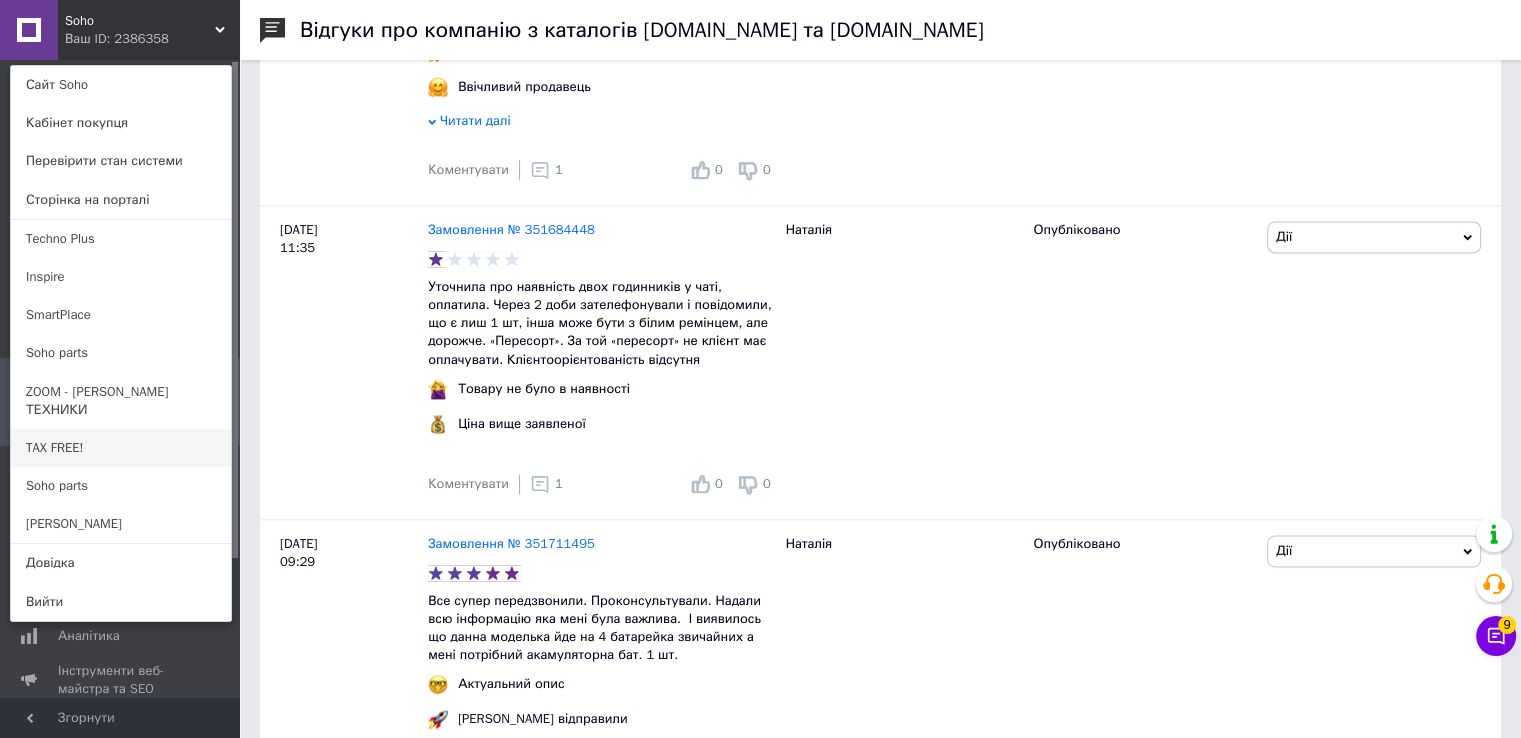 click on "TAX FREE!" at bounding box center (121, 448) 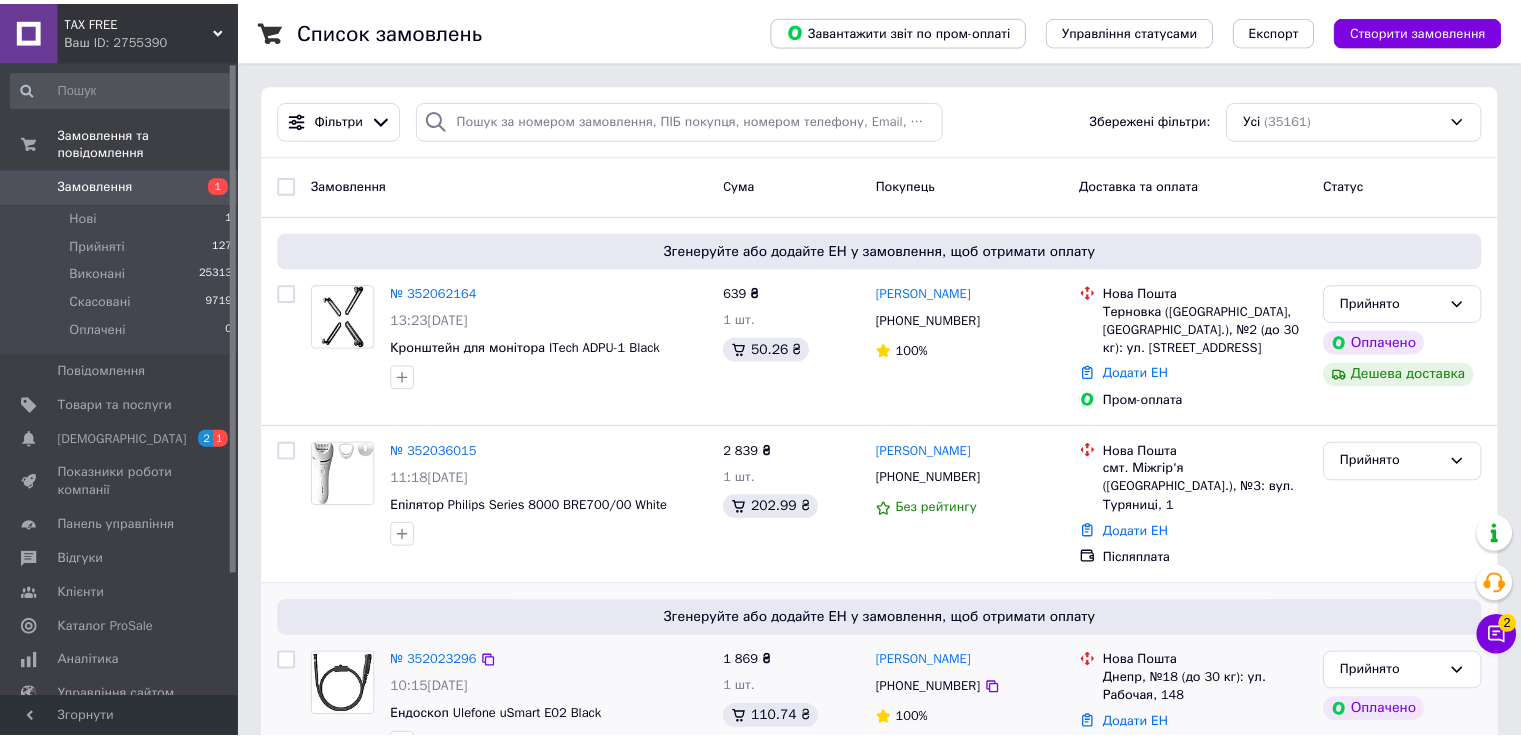scroll, scrollTop: 0, scrollLeft: 0, axis: both 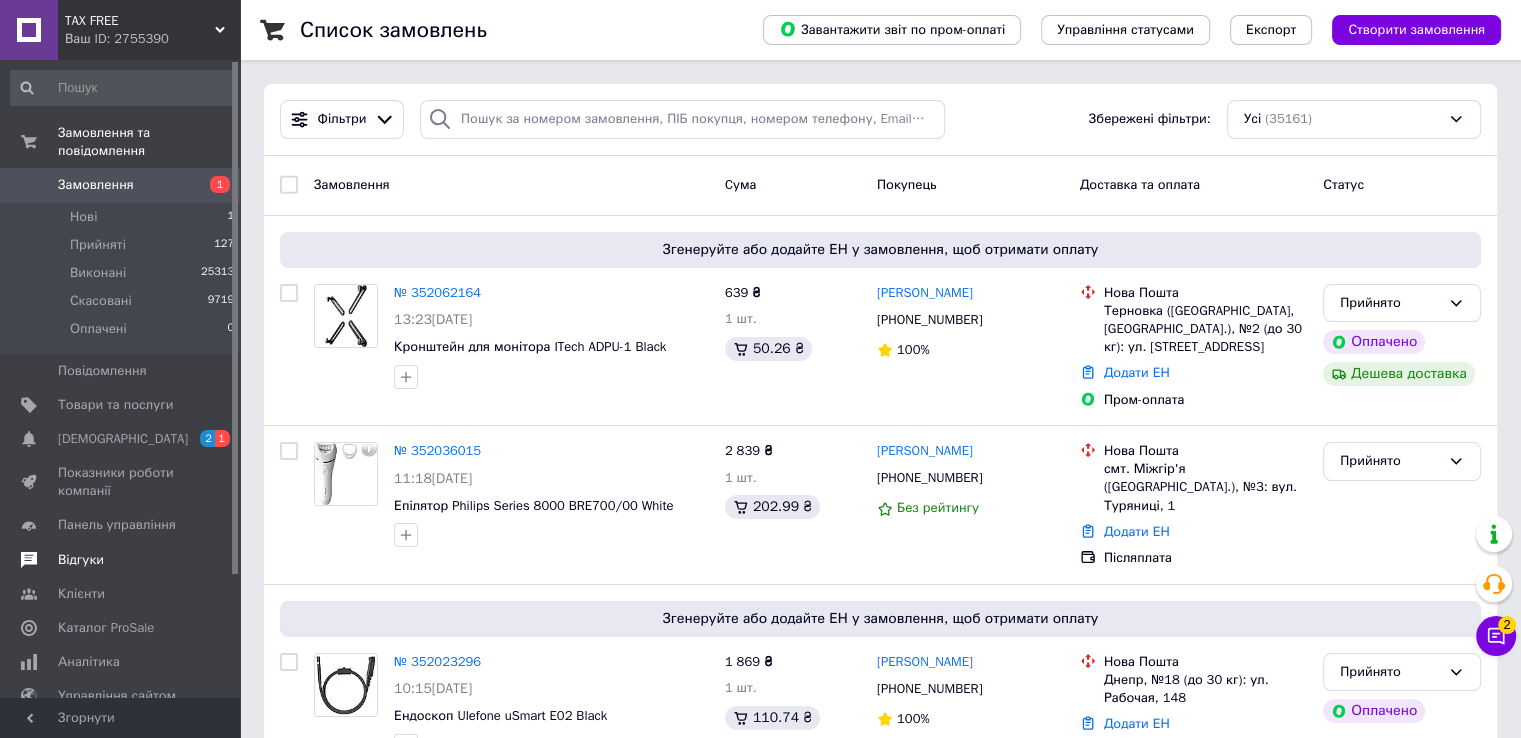 click on "Відгуки" at bounding box center (123, 560) 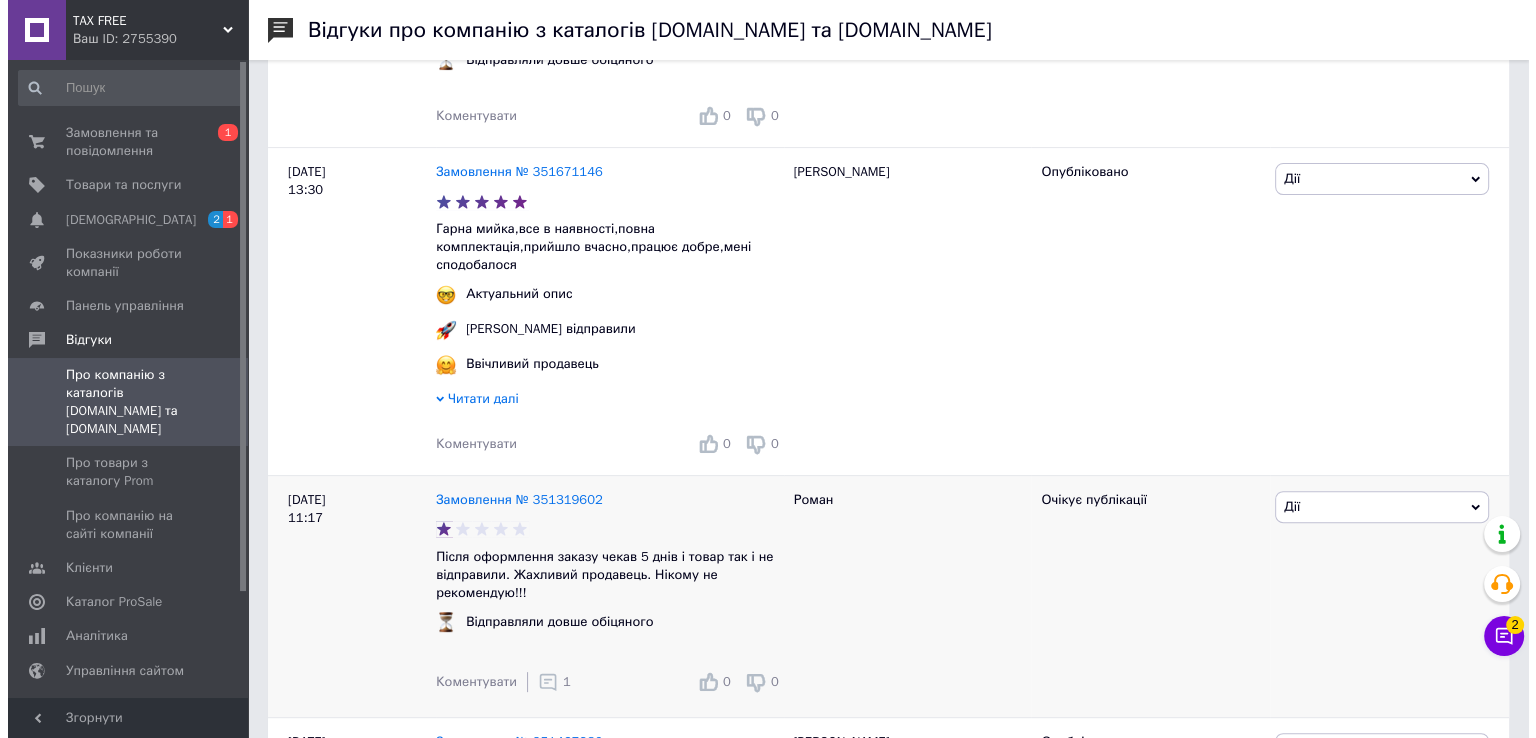 scroll, scrollTop: 800, scrollLeft: 0, axis: vertical 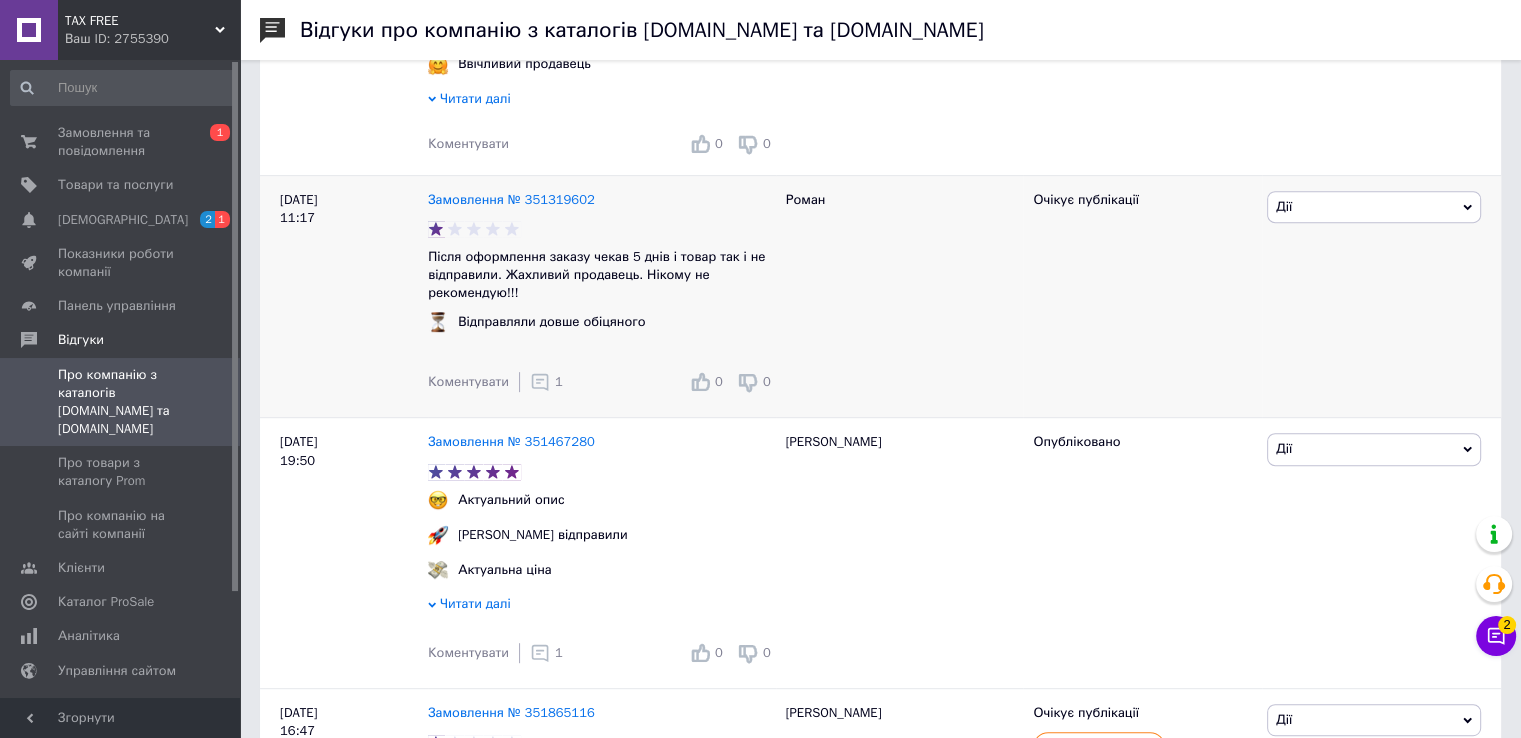 click on "Дії" at bounding box center (1374, 207) 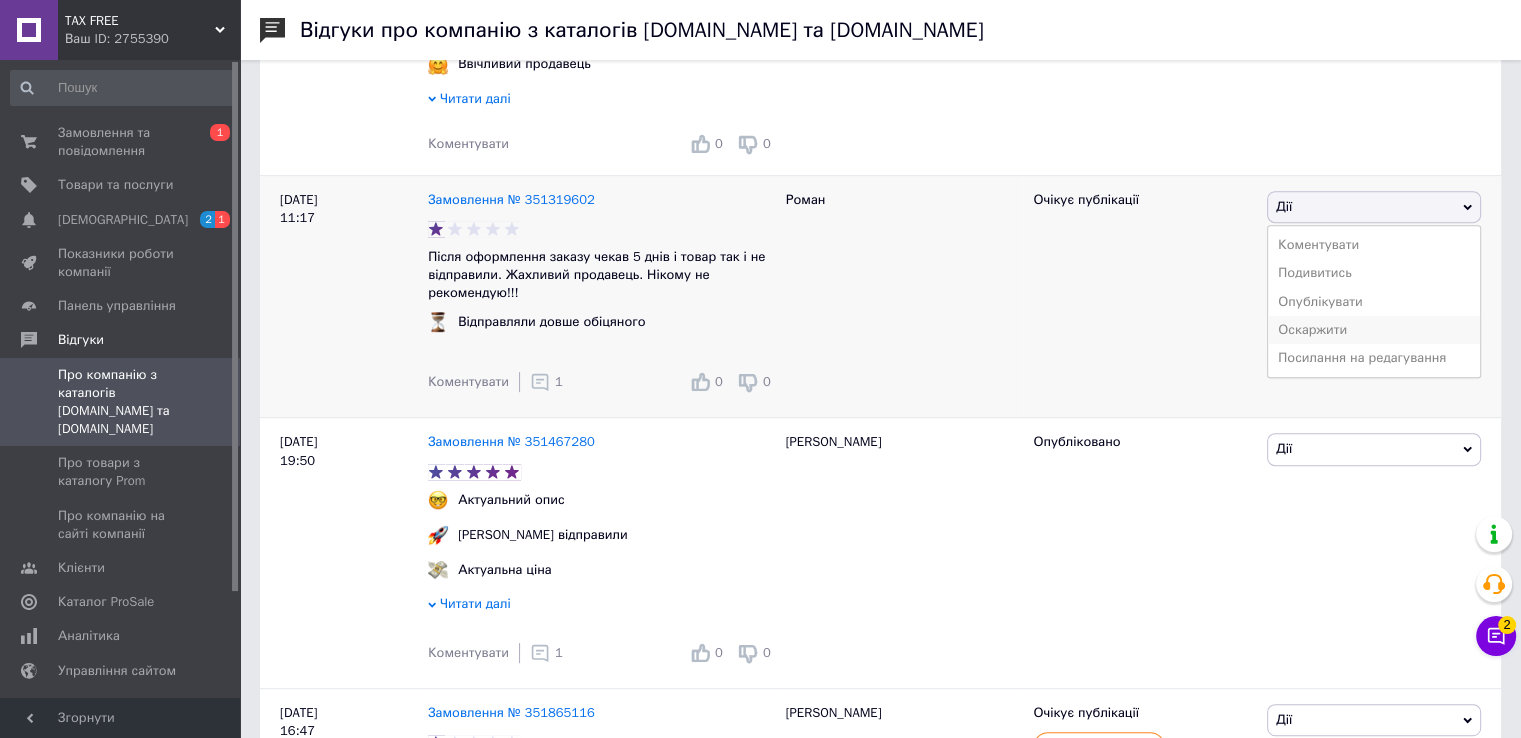 click on "Оскаржити" at bounding box center [1374, 330] 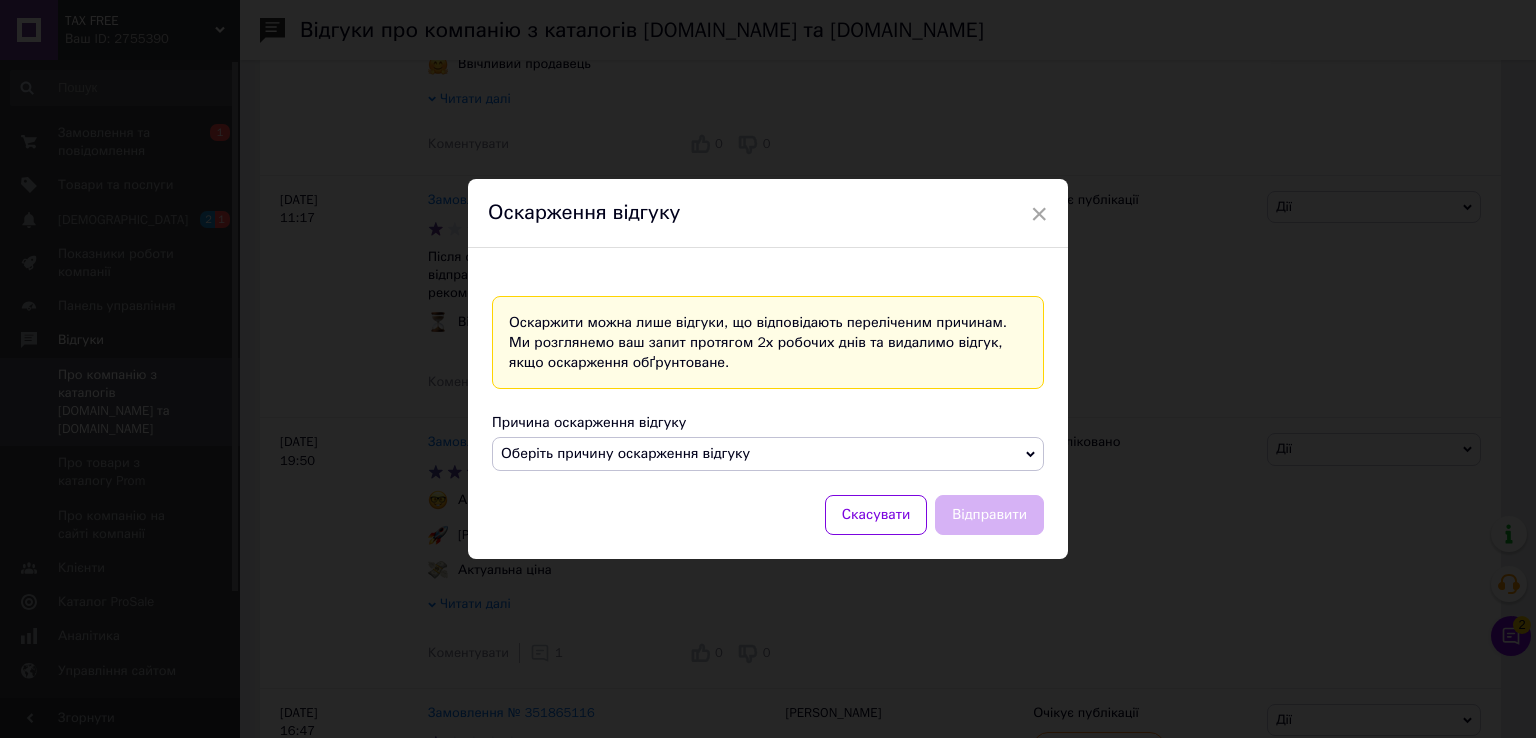click on "Оберіть причину оскарження відгуку" at bounding box center [768, 454] 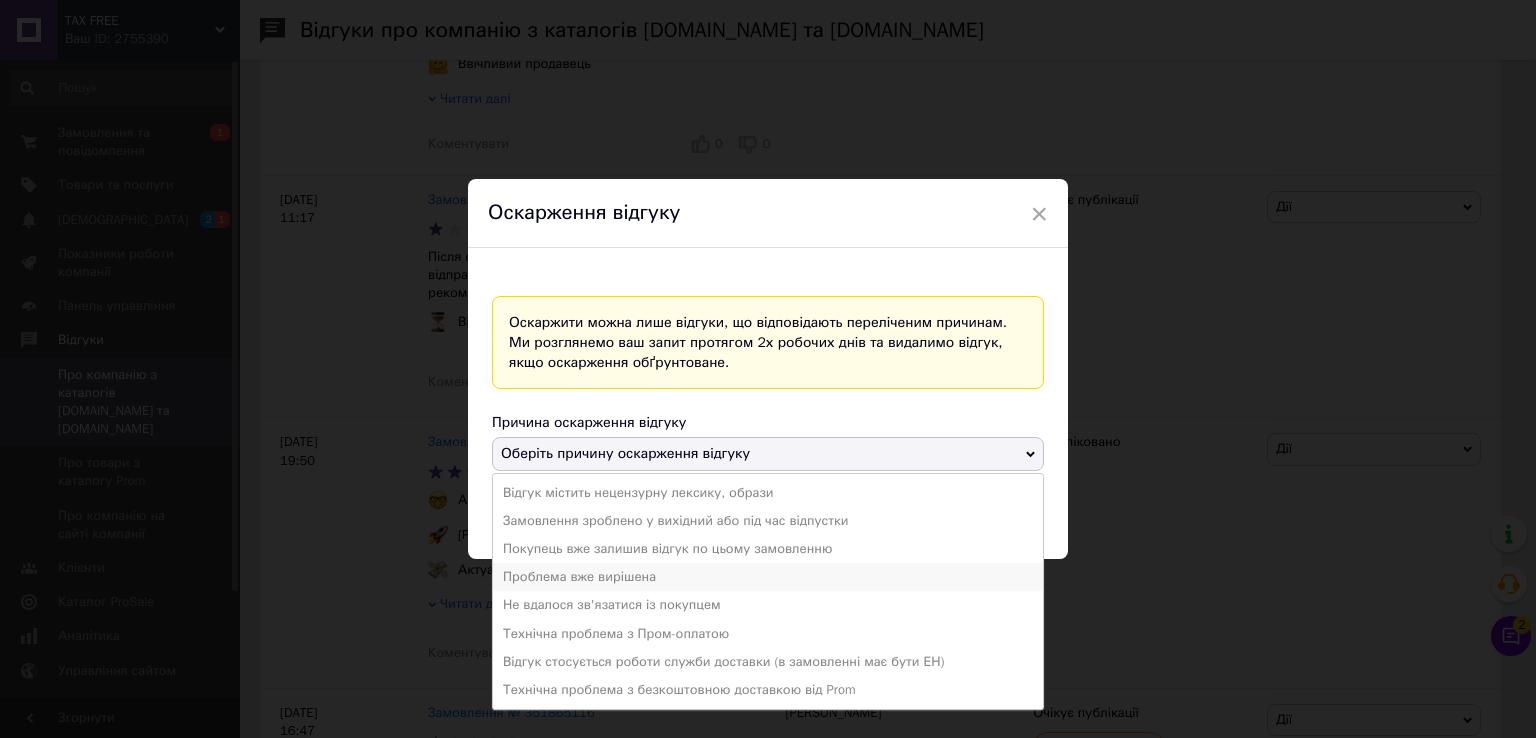 click on "Проблема вже вирішена" at bounding box center (768, 577) 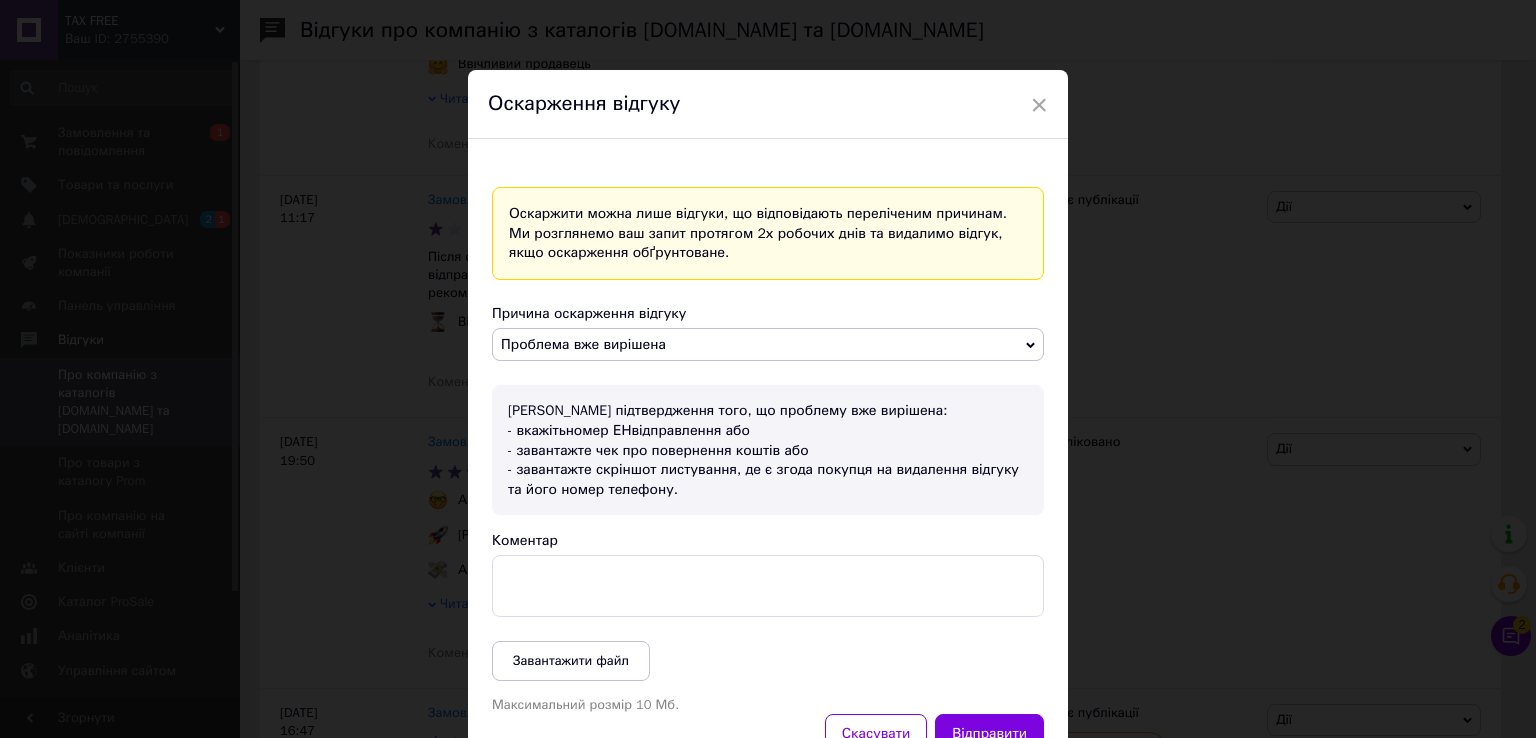 click on "Коментар" at bounding box center (768, 586) 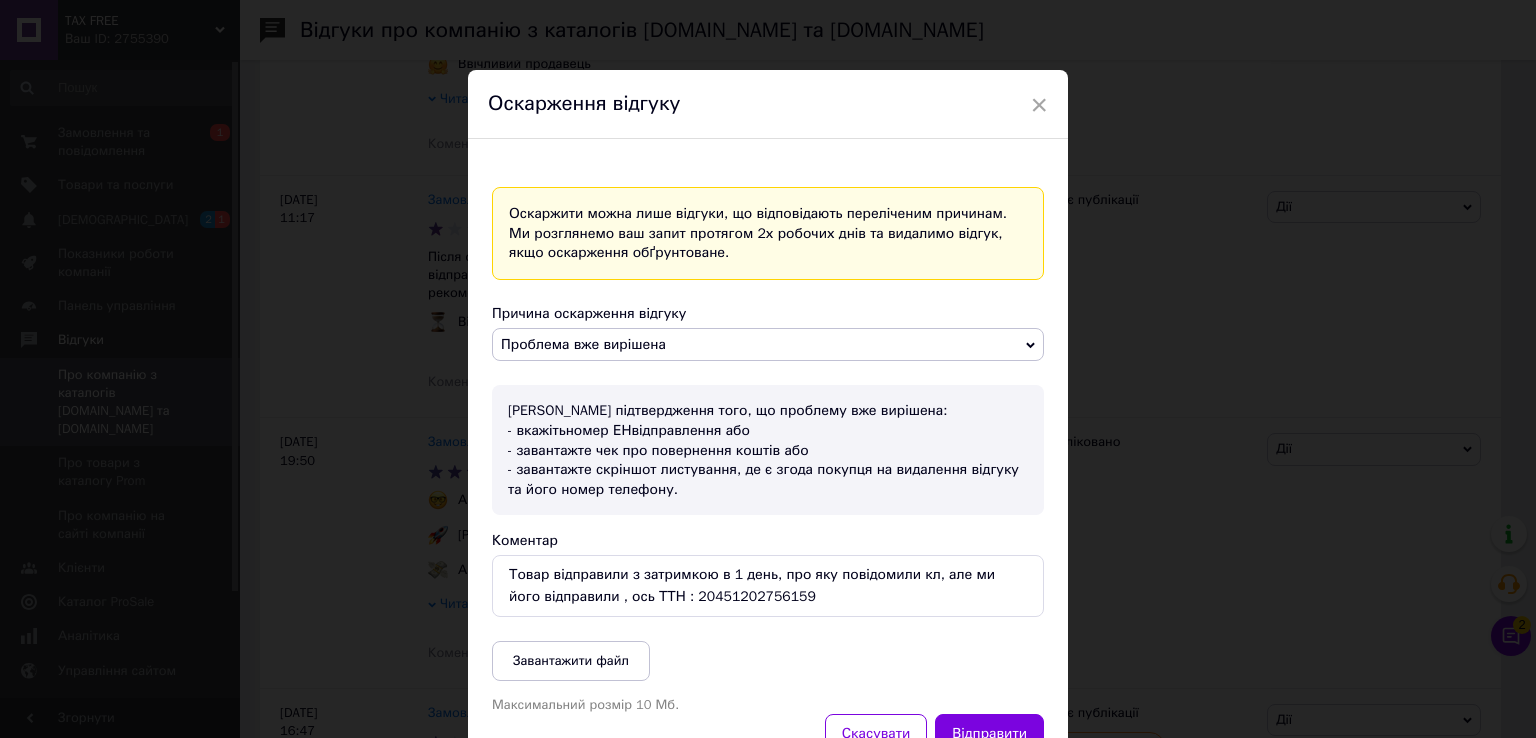 scroll, scrollTop: 108, scrollLeft: 0, axis: vertical 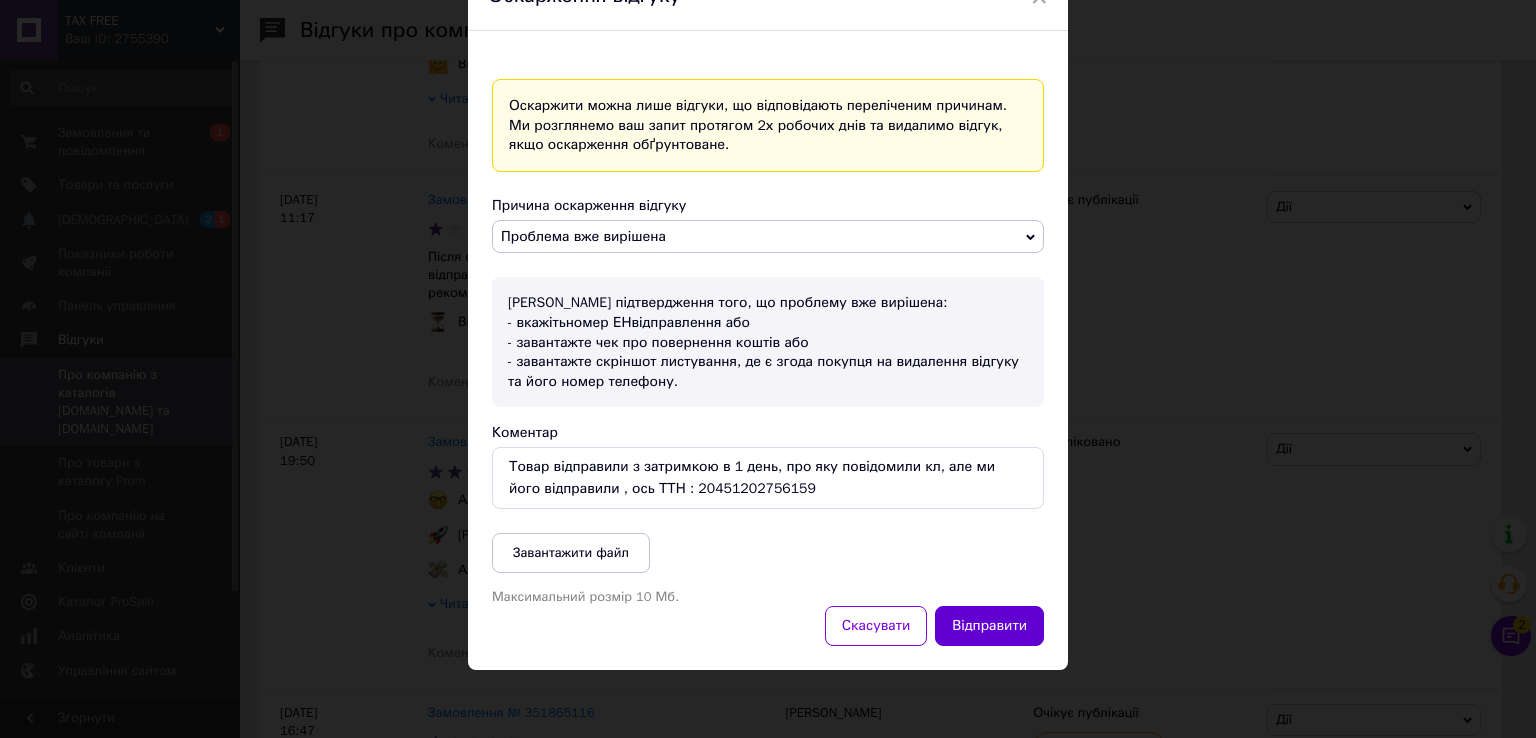 click on "Відправити" at bounding box center (989, 626) 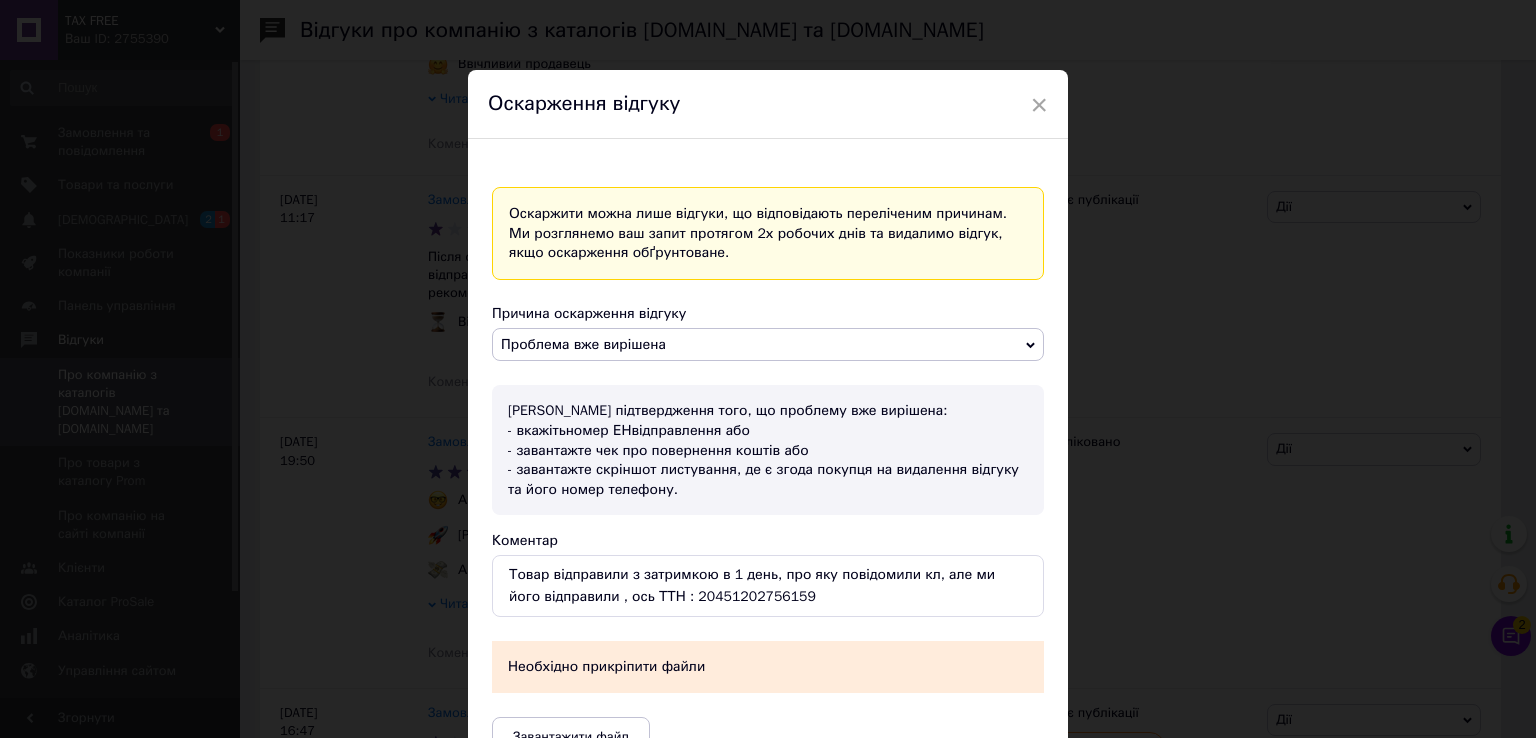 scroll, scrollTop: 184, scrollLeft: 0, axis: vertical 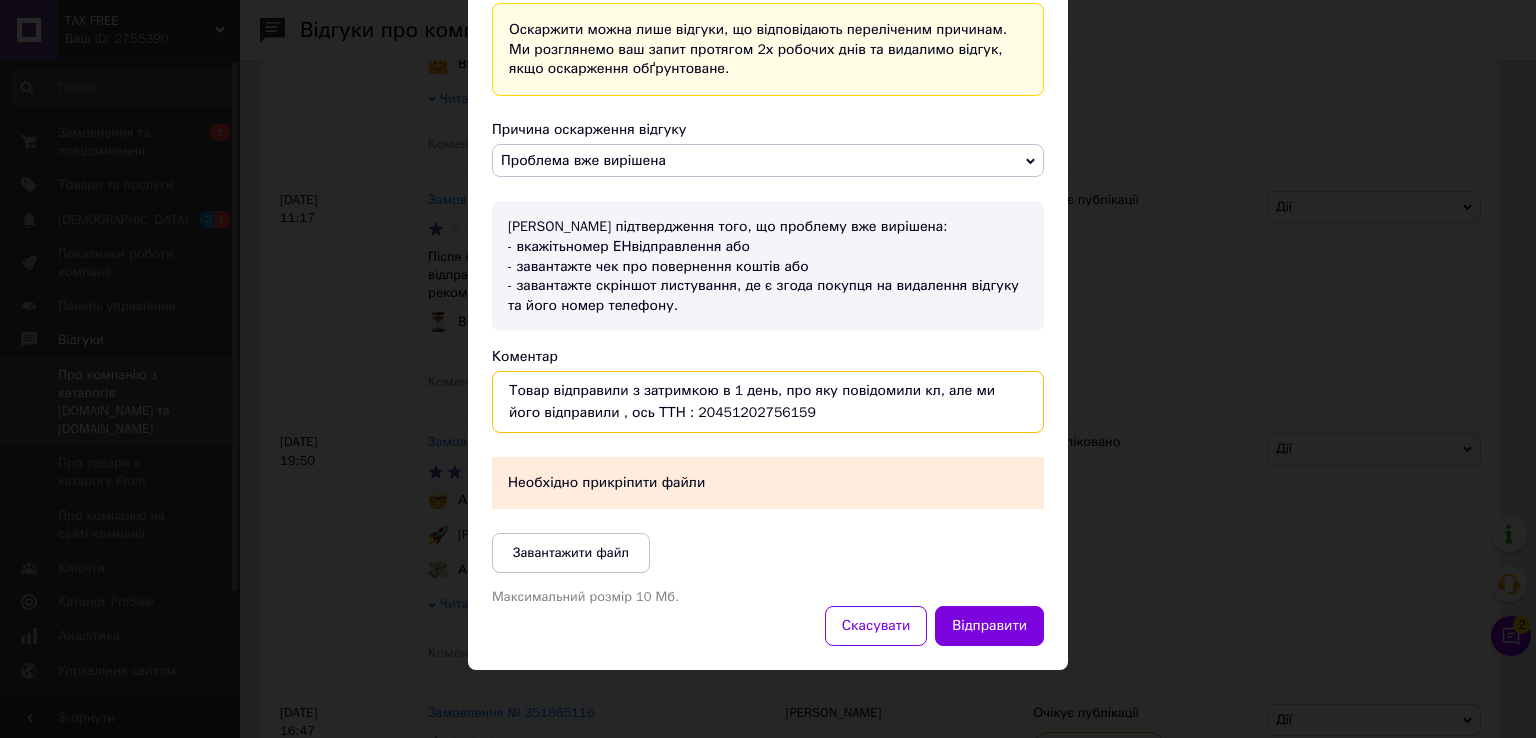 click on "Товар відправили з затримкою в 1 день, про яку повідомили кл, але ми його відправили , ось ТТН : 20451202756159" at bounding box center (768, 402) 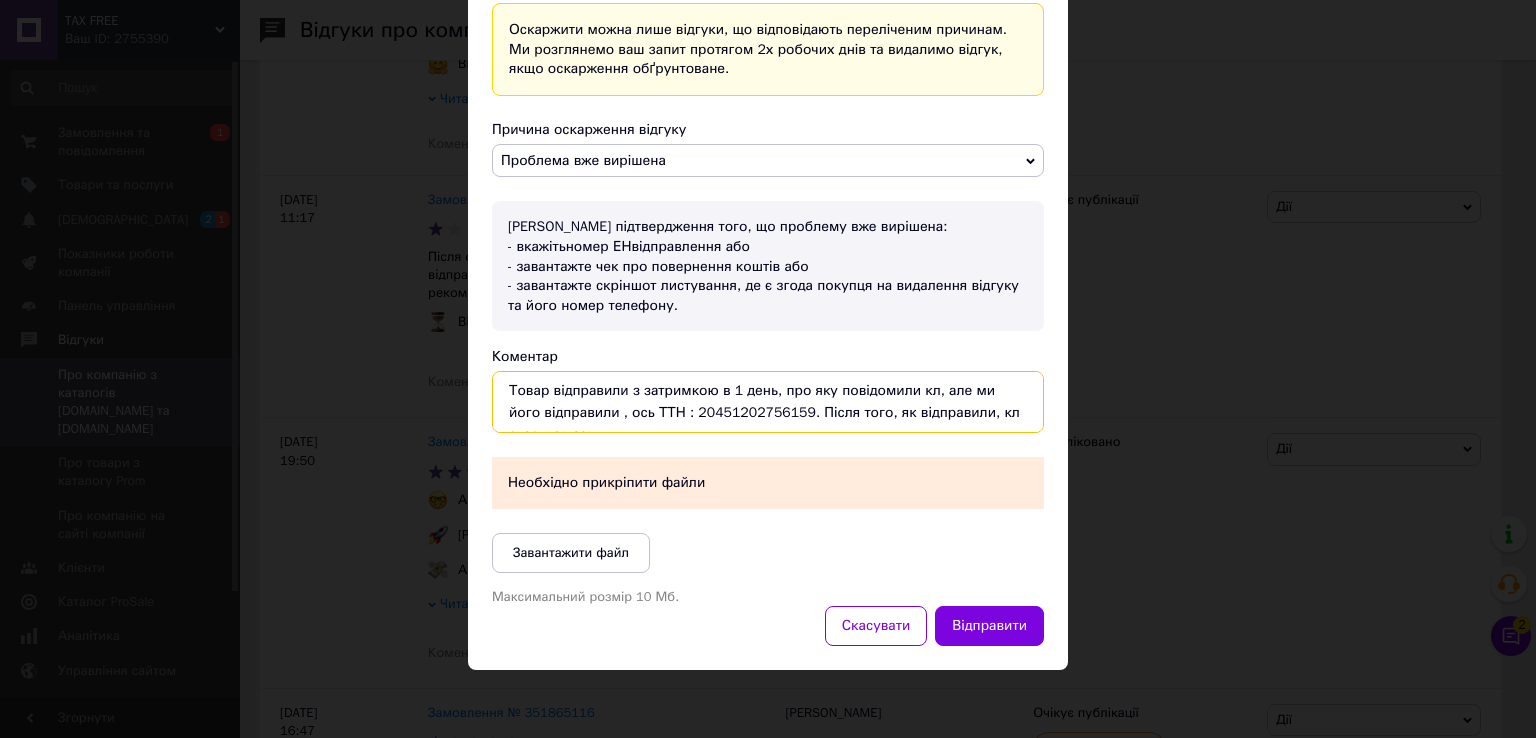 scroll, scrollTop: 12, scrollLeft: 0, axis: vertical 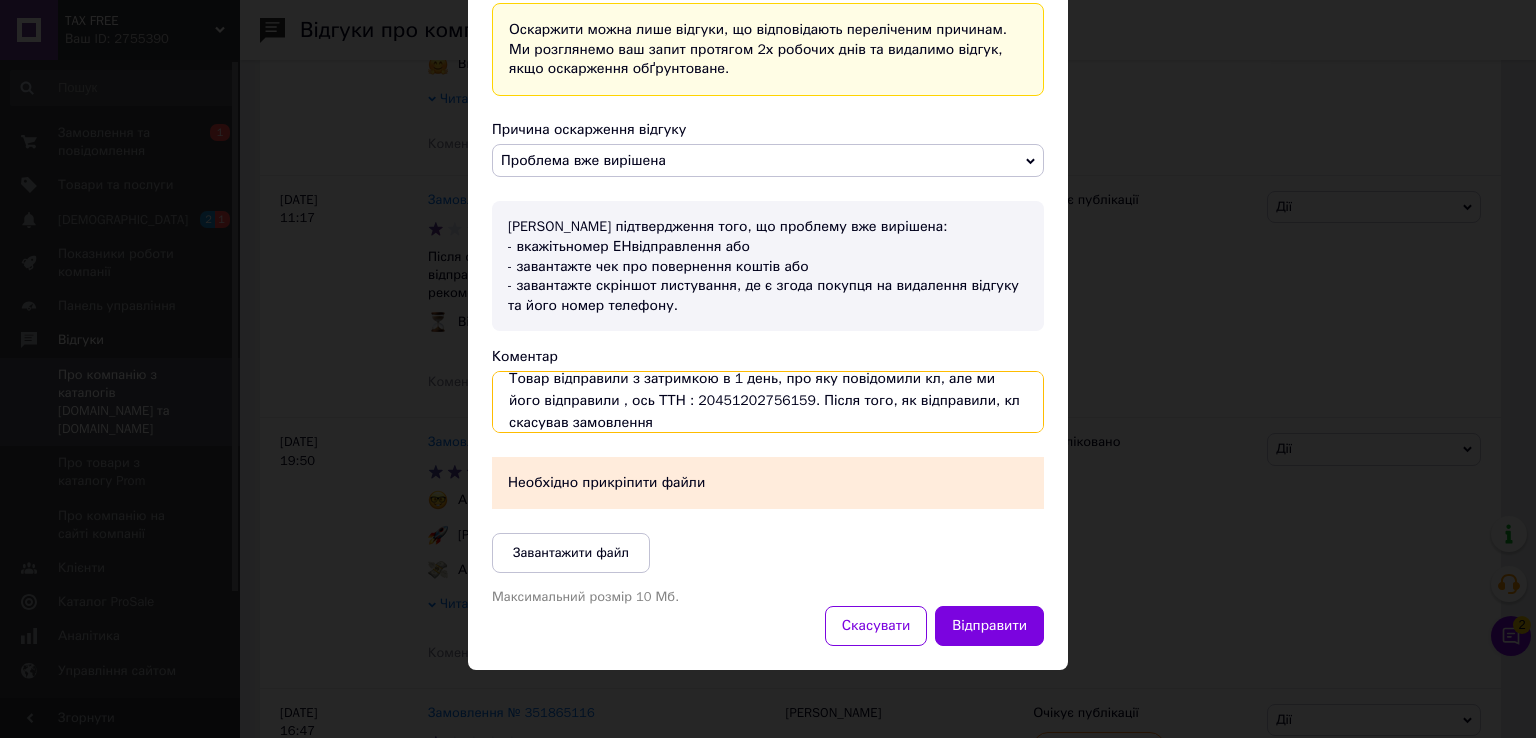 type on "Товар відправили з затримкою в 1 день, про яку повідомили кл, але ми його відправили , ось ТТН : 20451202756159. Після того, як відправили, кл скасував замовлення" 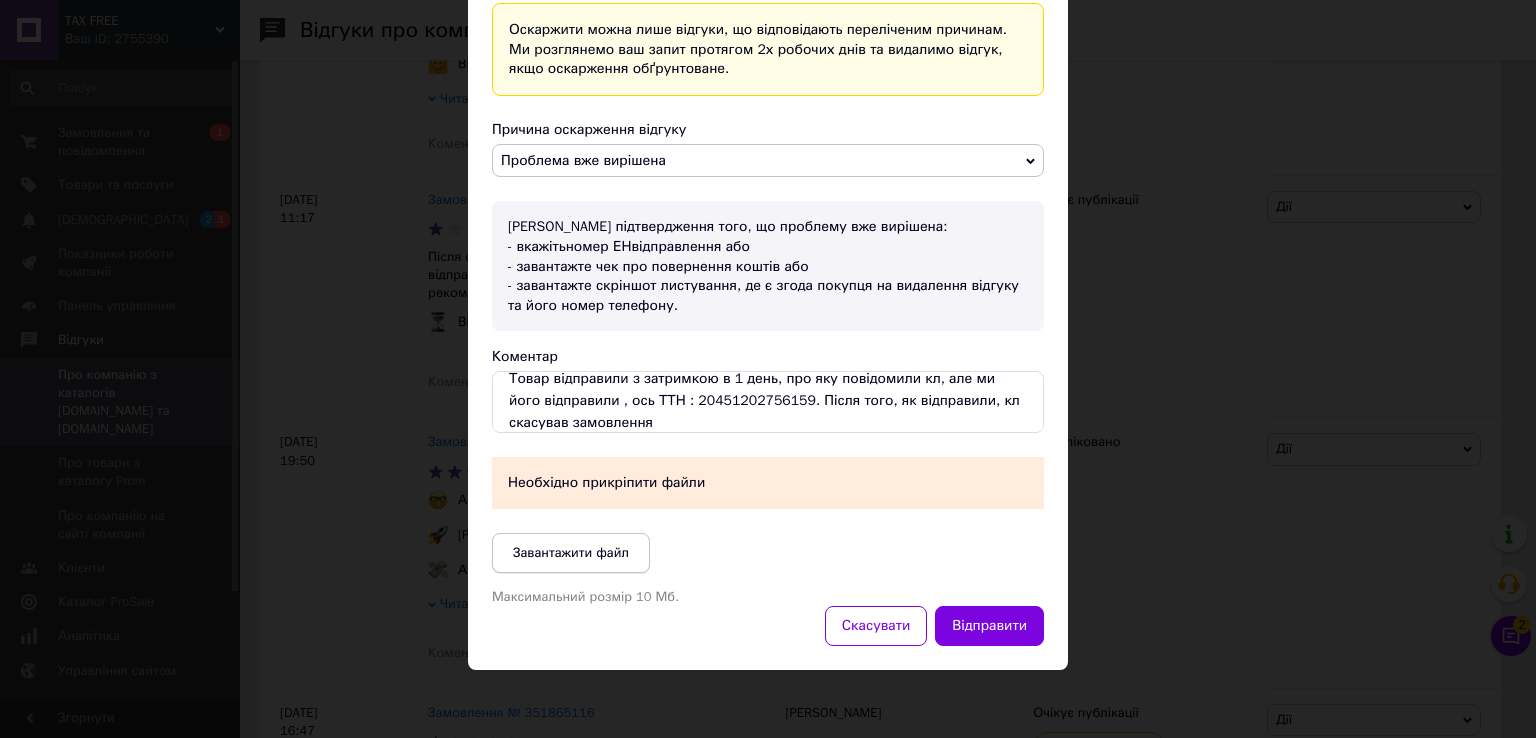 click on "Завантажити файл" at bounding box center [571, 553] 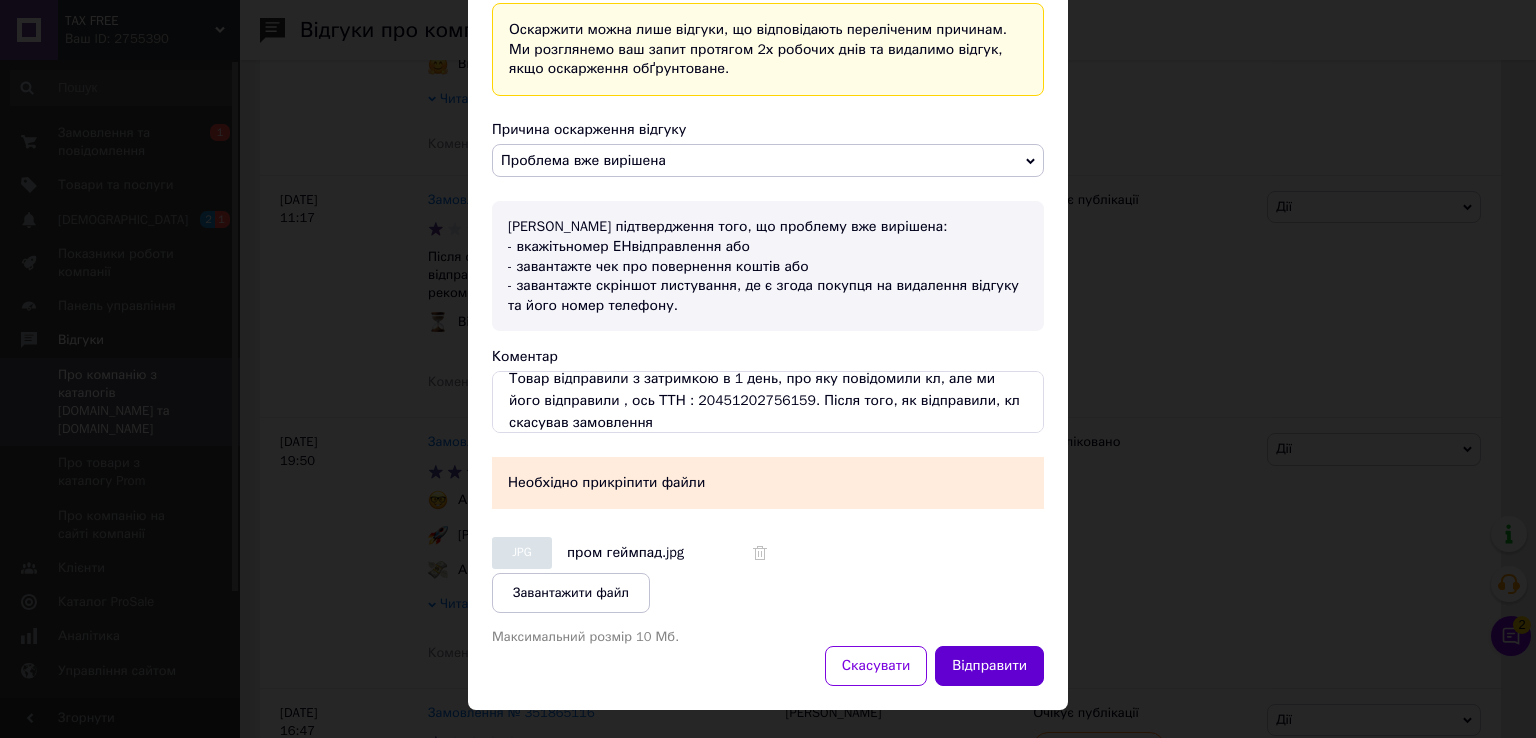 click on "Відправити" at bounding box center (989, 666) 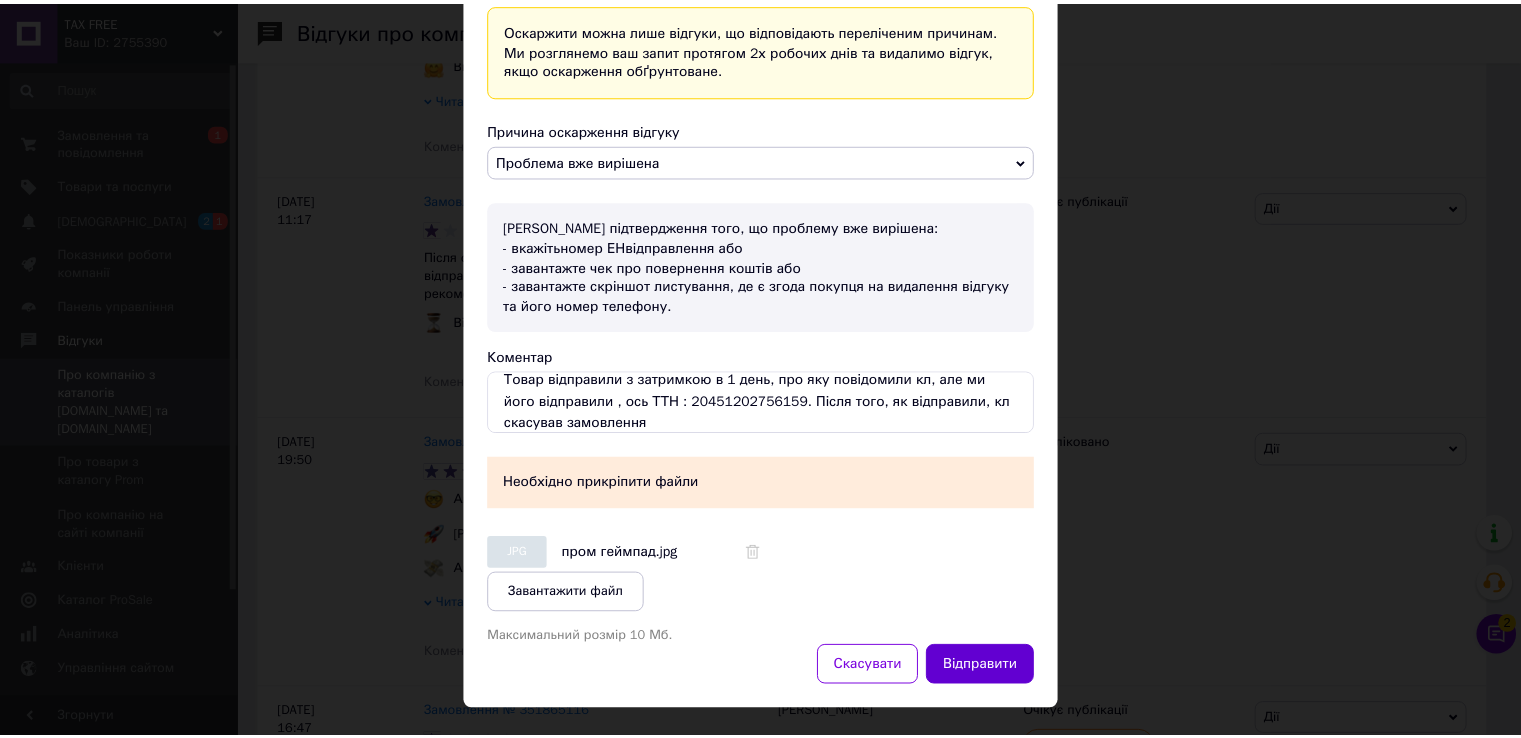 scroll, scrollTop: 148, scrollLeft: 0, axis: vertical 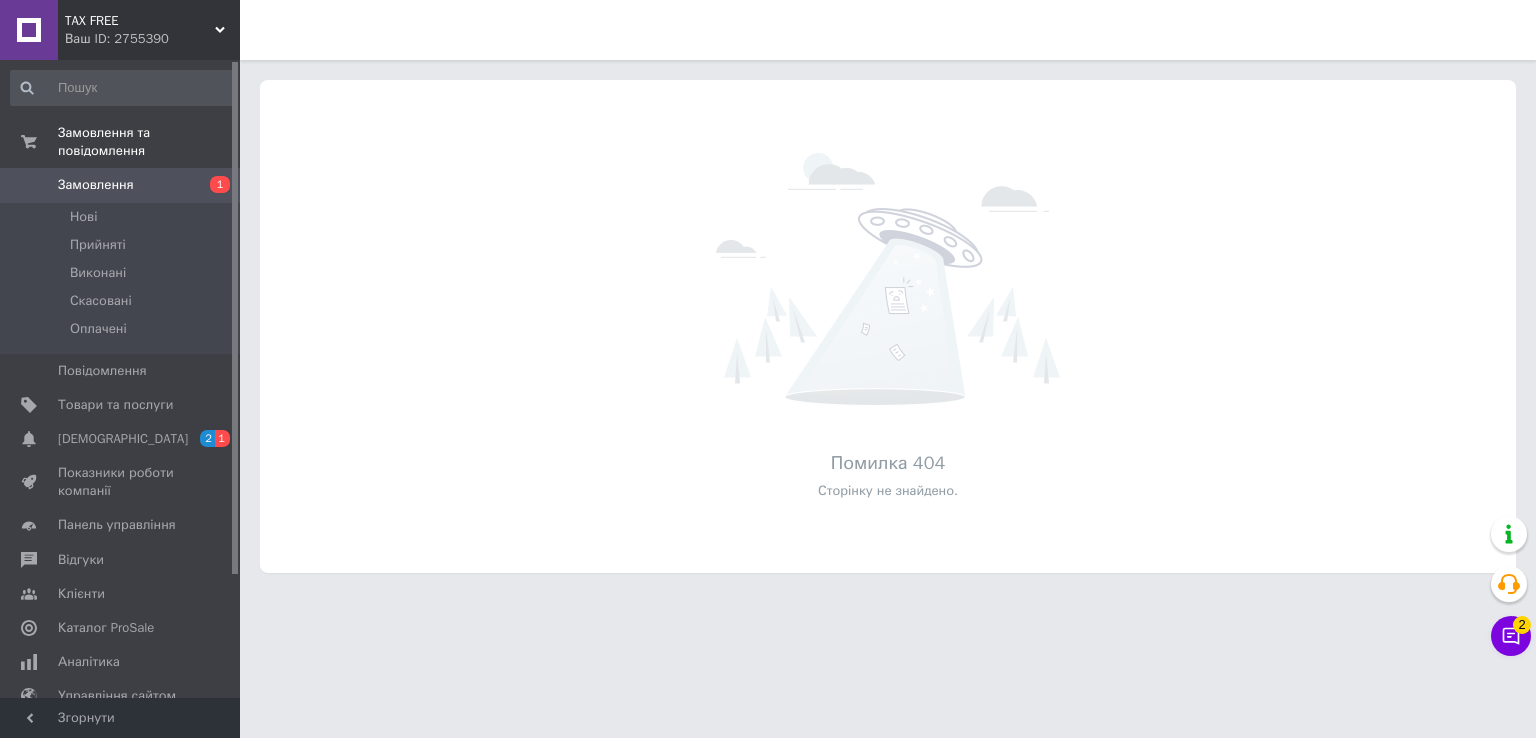 click on "Замовлення" at bounding box center (121, 185) 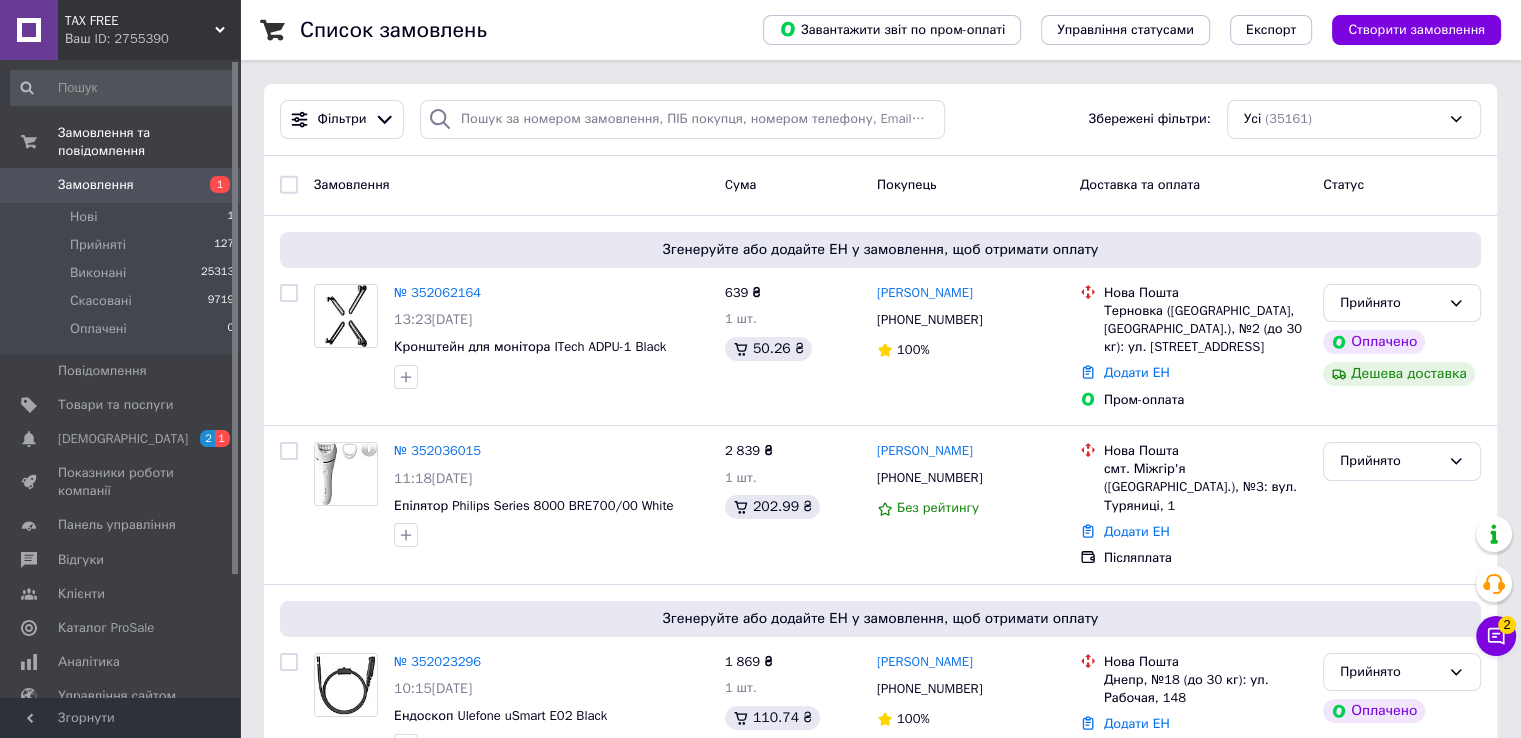 drag, startPoint x: 616, startPoint y: 93, endPoint x: 618, endPoint y: 106, distance: 13.152946 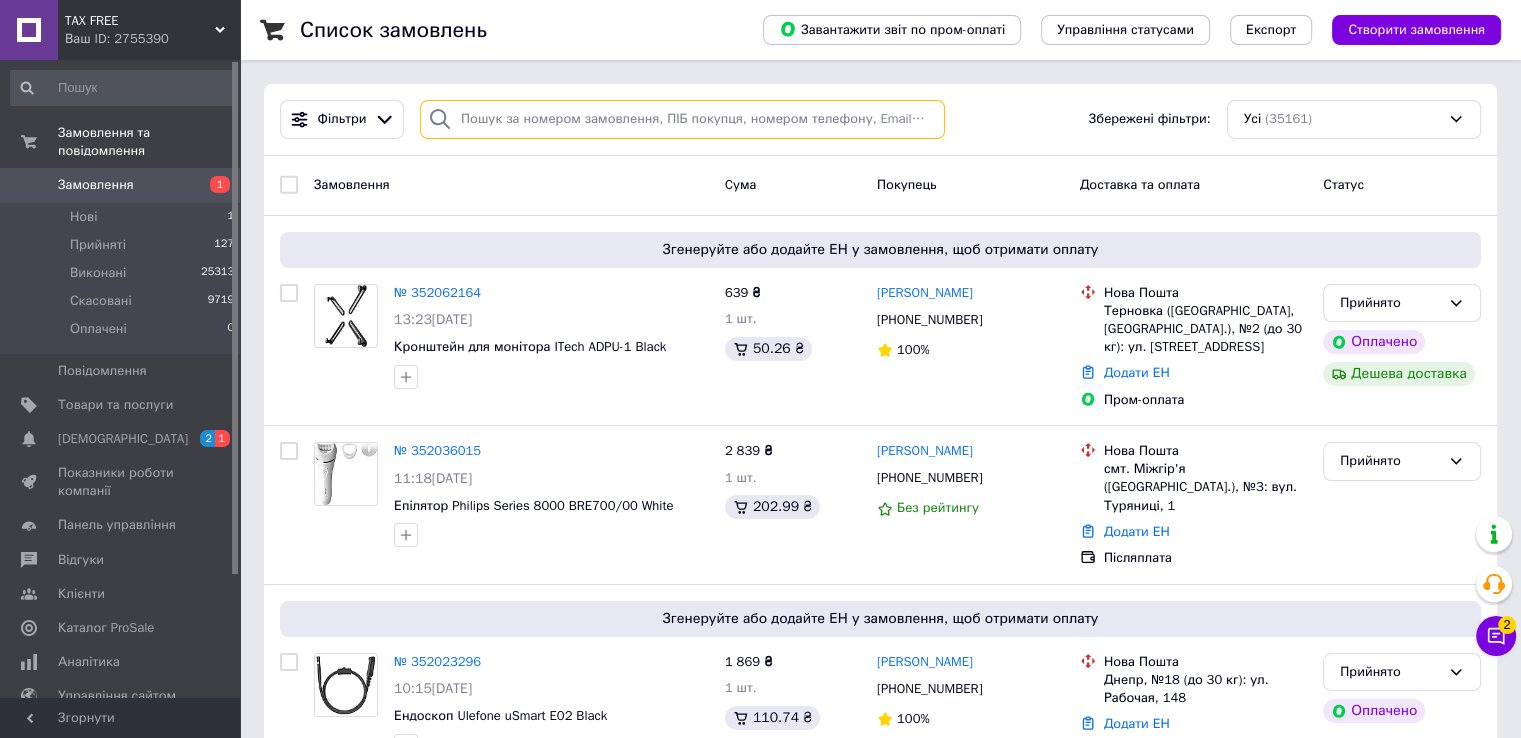 click at bounding box center [682, 119] 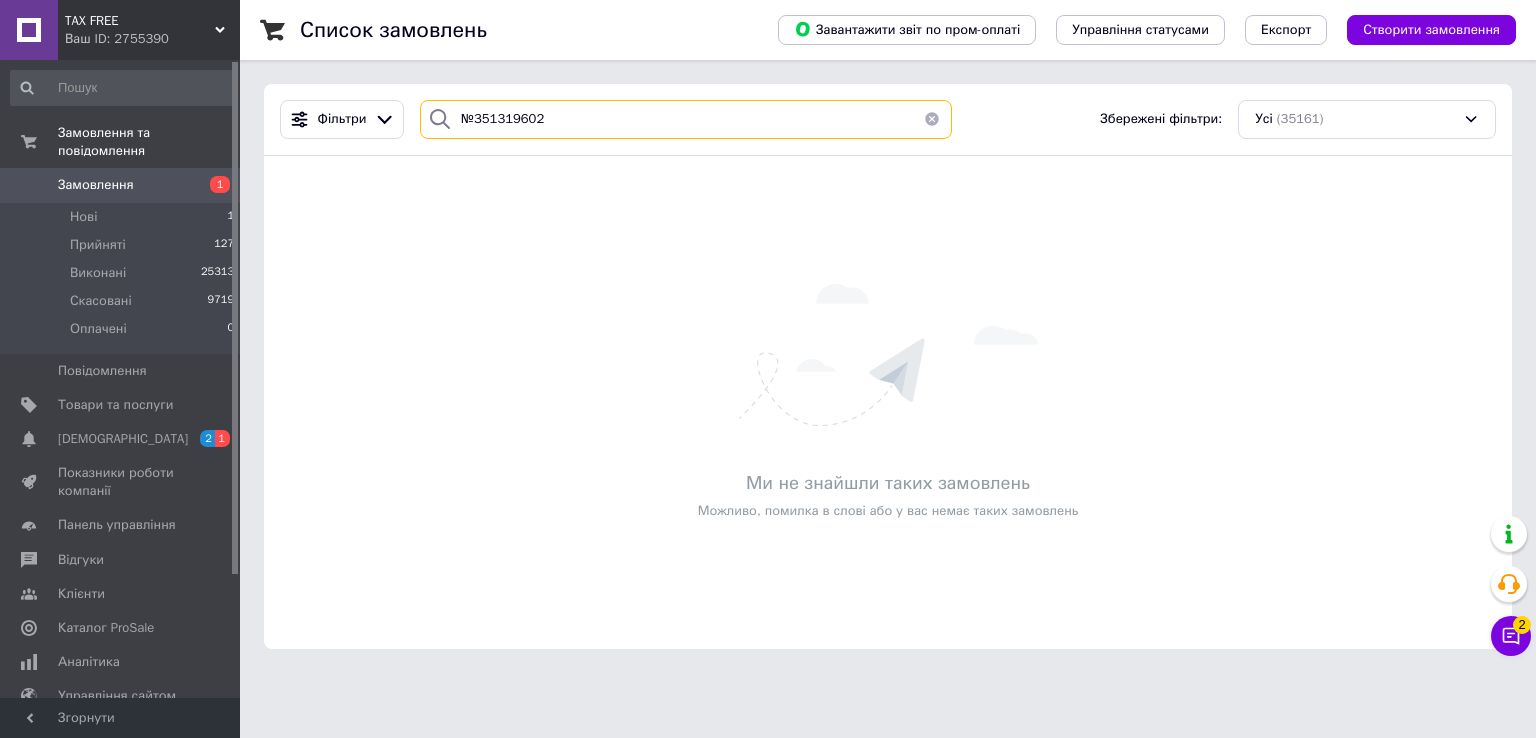 click on "№351319602" at bounding box center [686, 119] 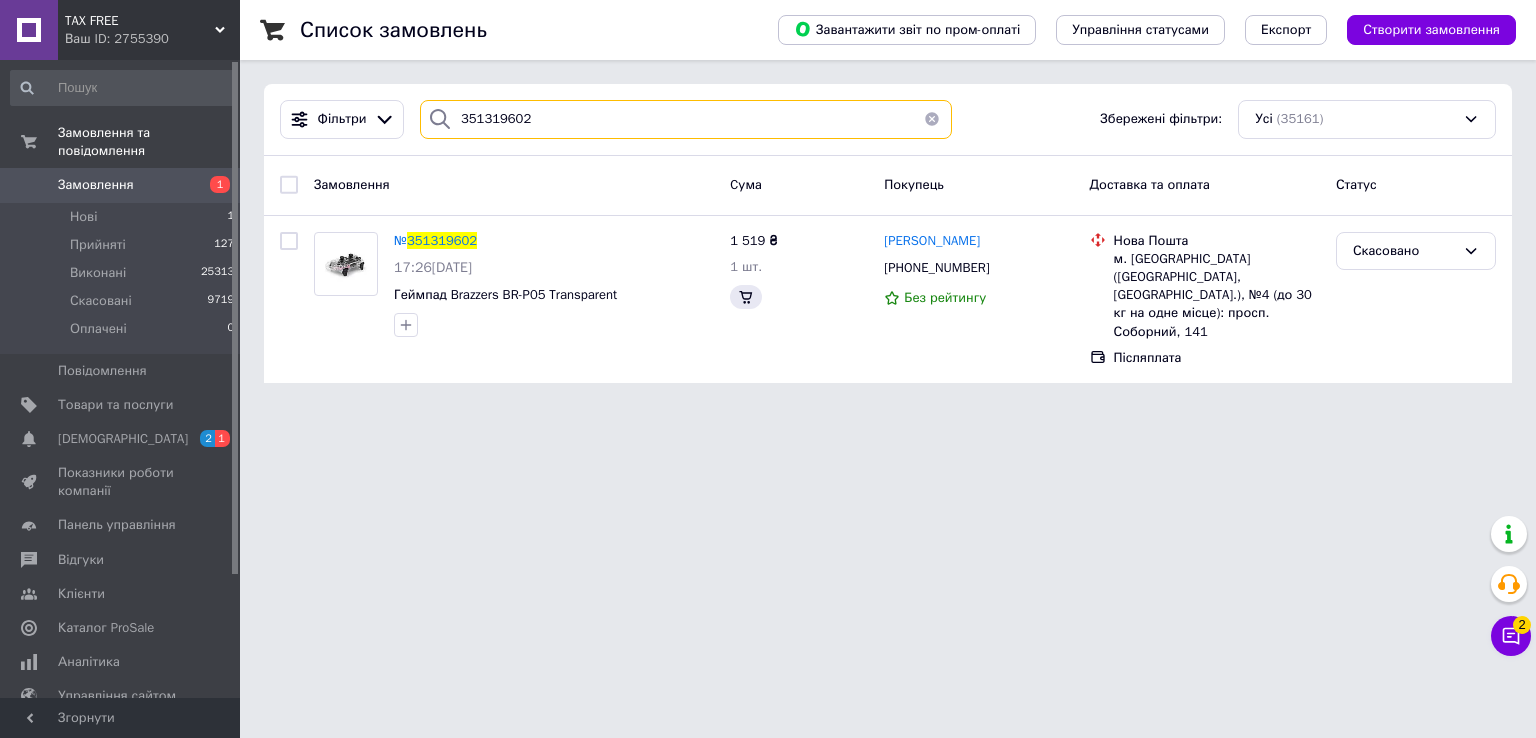 type on "351319602" 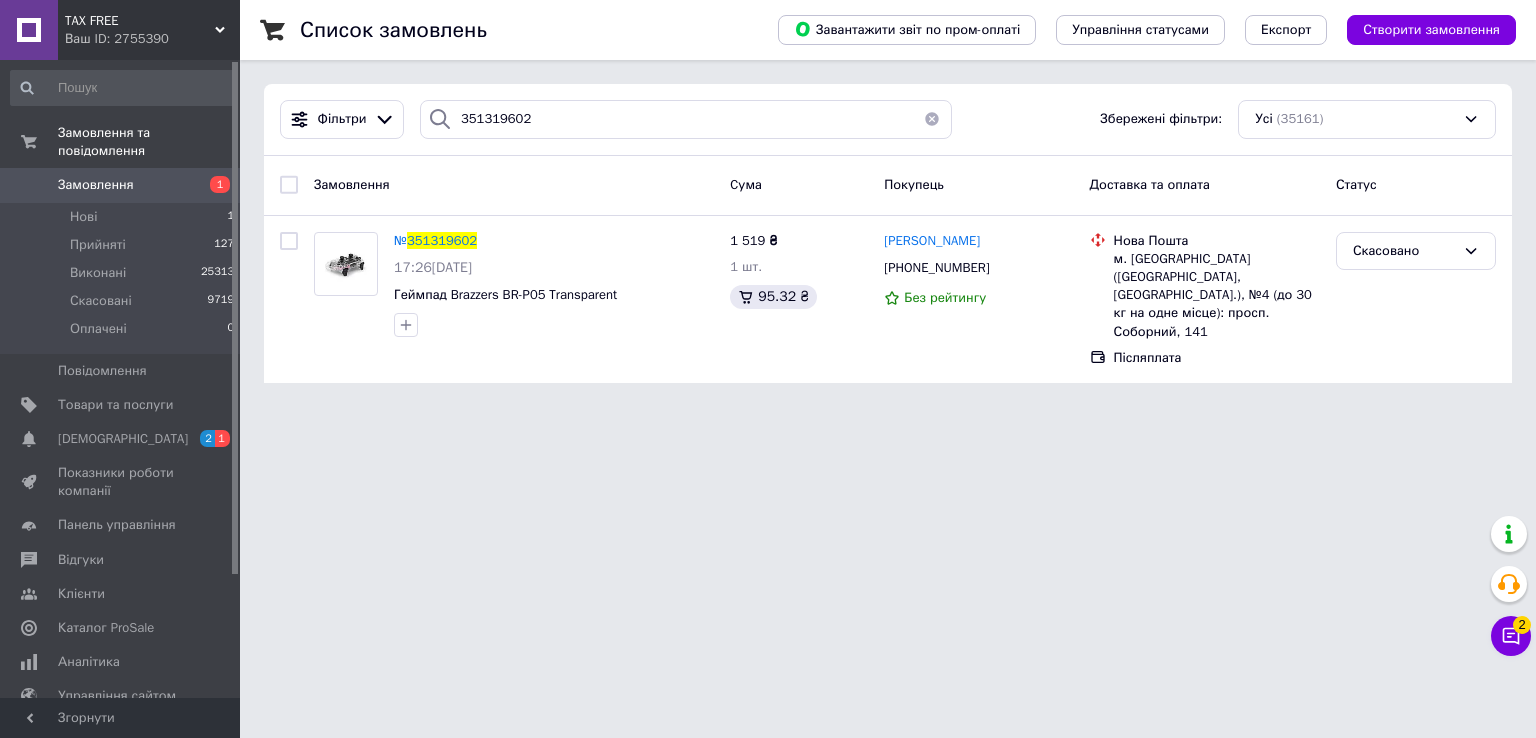 drag, startPoint x: 1259, startPoint y: 559, endPoint x: 1232, endPoint y: 559, distance: 27 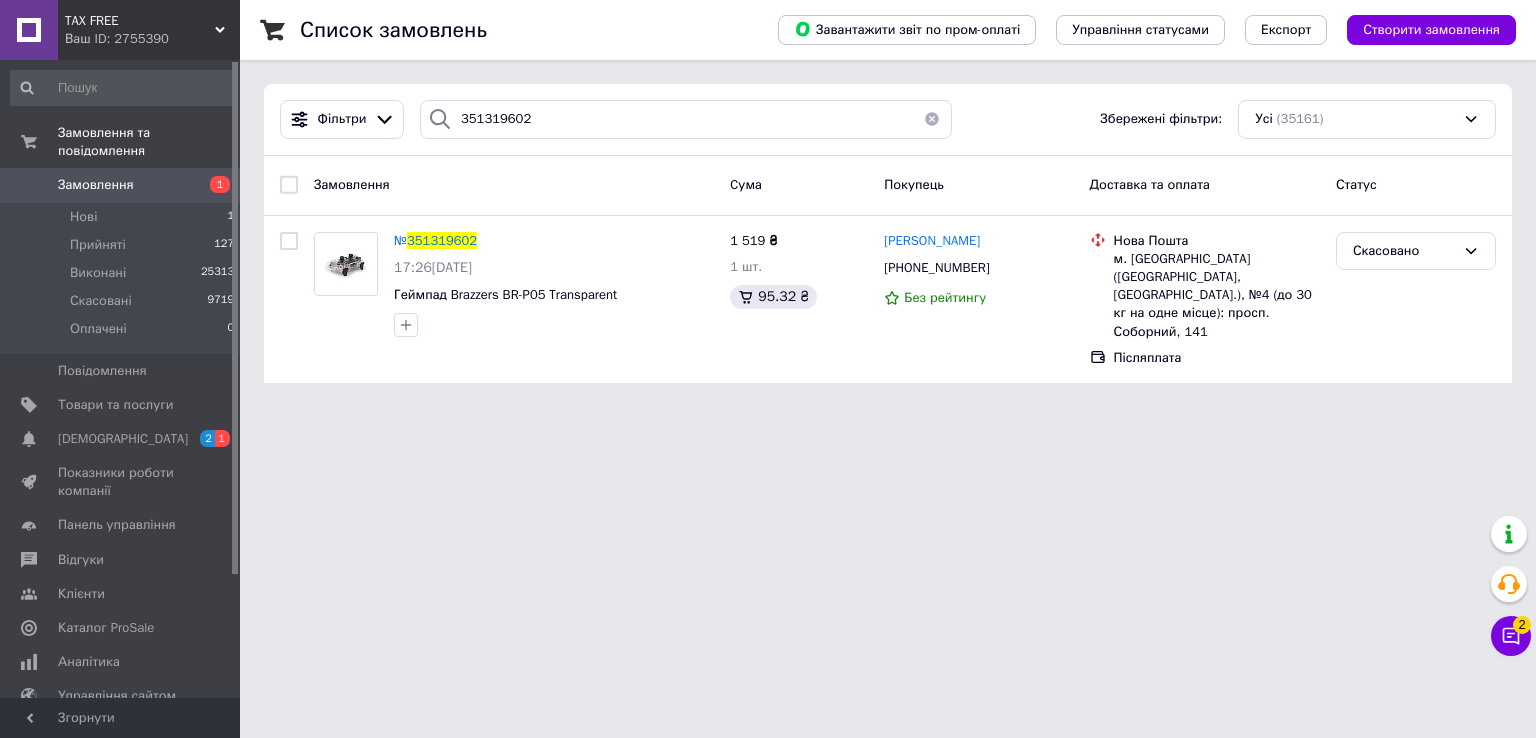 click on "TAX FREE Ваш ID: 2755390 Сайт TAX FREE Кабінет покупця Перевірити стан системи Сторінка на порталі Techno Plus Inspire SmartPlace Soho parts ZOOM - МАРКЕТ ЦИФРОВОЙ ТЕХНИКИ Soho Soho parts Інтернет Магазин Довідка Вийти Замовлення та повідомлення Замовлення 1 Нові 1 Прийняті 127 Виконані 25313 Скасовані 9719 Оплачені 0 Повідомлення 0 Товари та послуги Сповіщення 2 1 Показники роботи компанії Панель управління Відгуки Клієнти Каталог ProSale Аналітика Управління сайтом Гаманець компанії Маркет Налаштування Тарифи та рахунки Prom топ Згорнути
2" at bounding box center (768, 203) 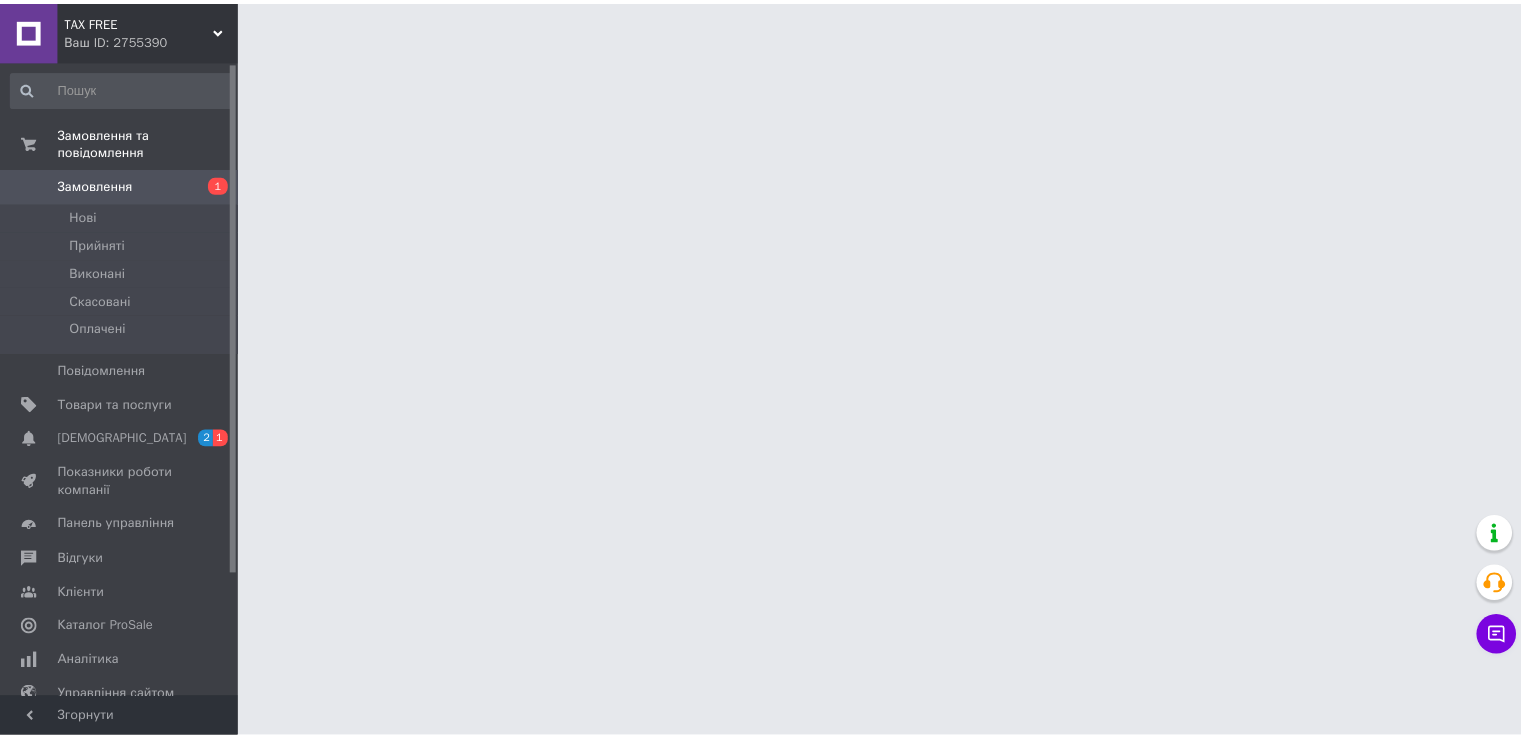 scroll, scrollTop: 0, scrollLeft: 0, axis: both 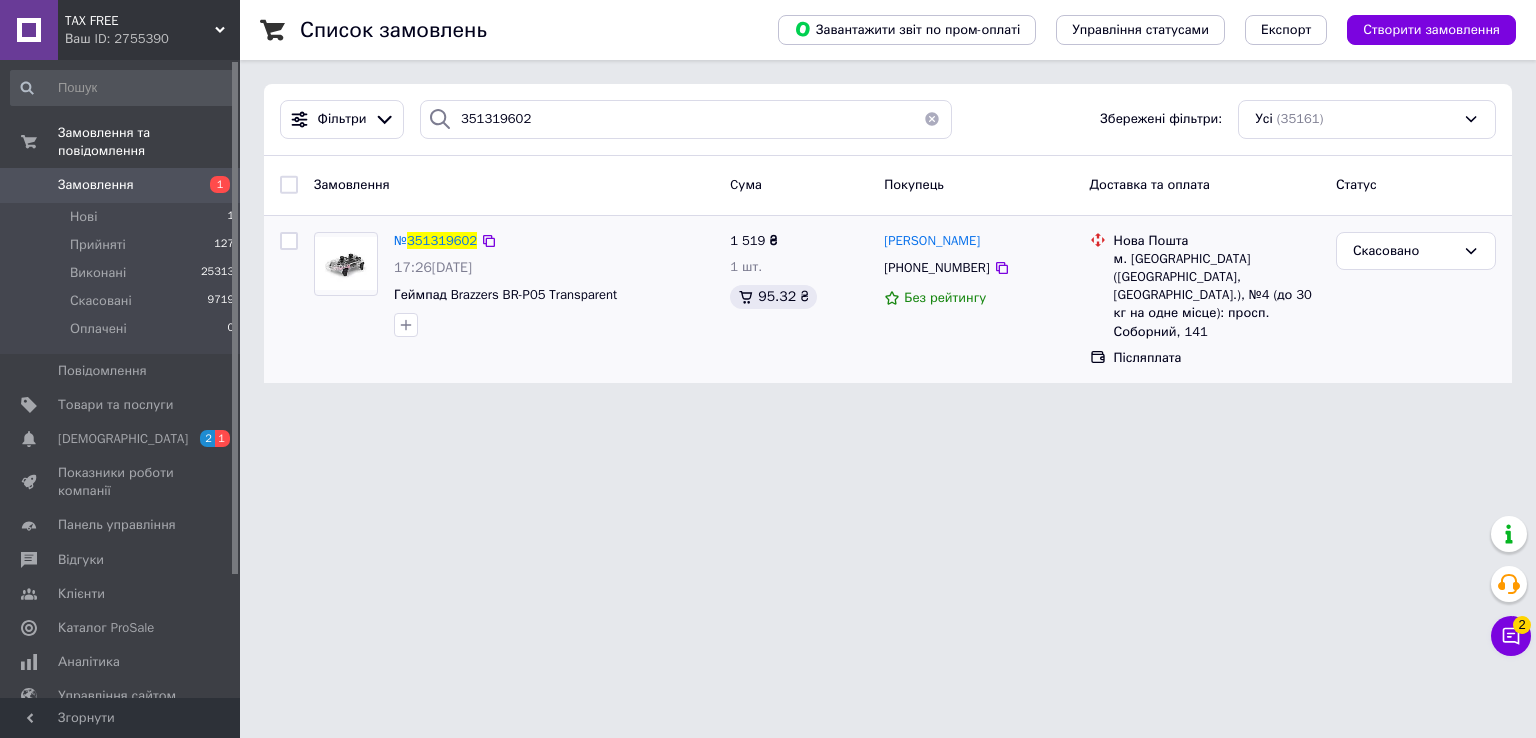 click on "м. Запоріжжя (Запорізька обл., Запорізький р-н.), №4 (до 30 кг на одне місце): просп. Соборний, 141" at bounding box center (1217, 295) 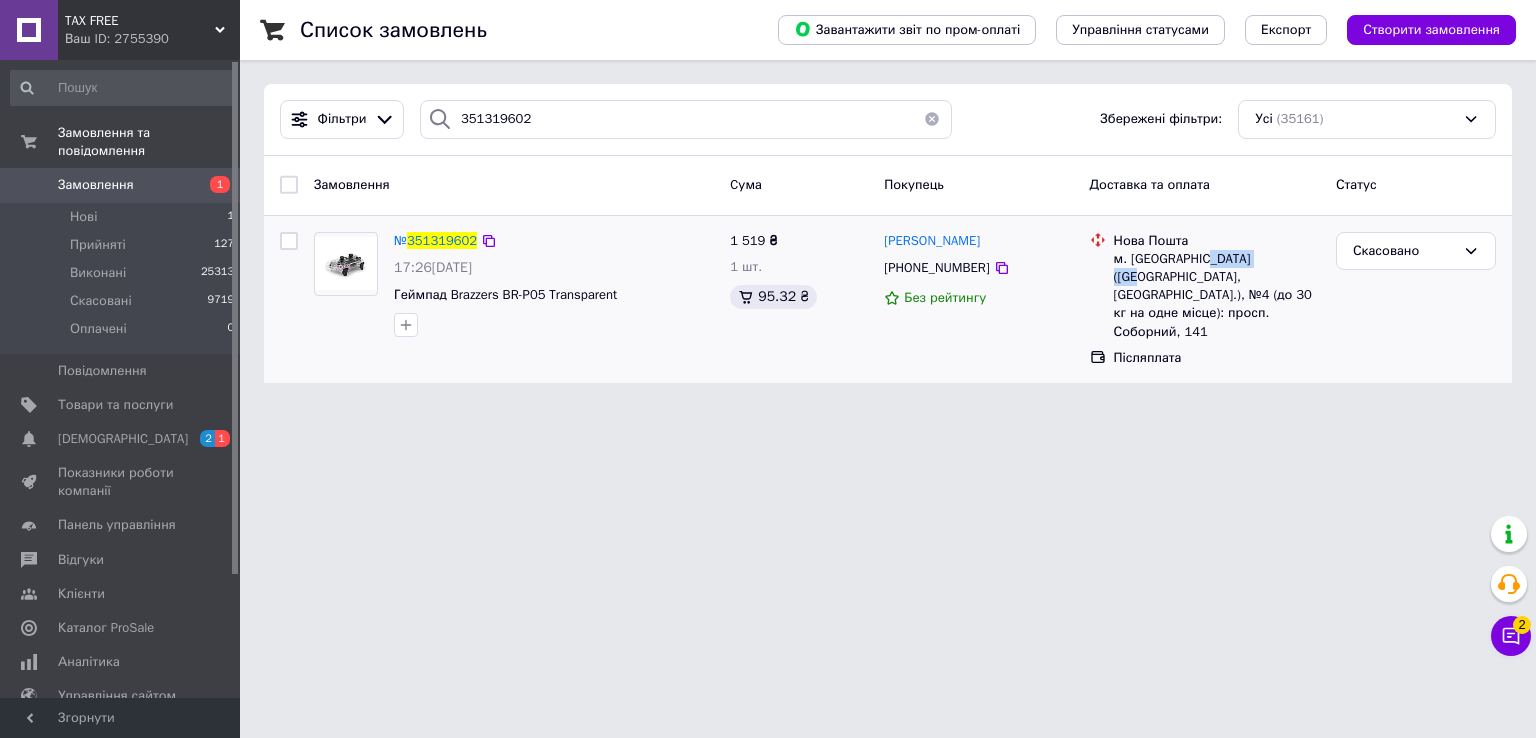 click on "м. Запоріжжя (Запорізька обл., Запорізький р-н.), №4 (до 30 кг на одне місце): просп. Соборний, 141" at bounding box center [1217, 295] 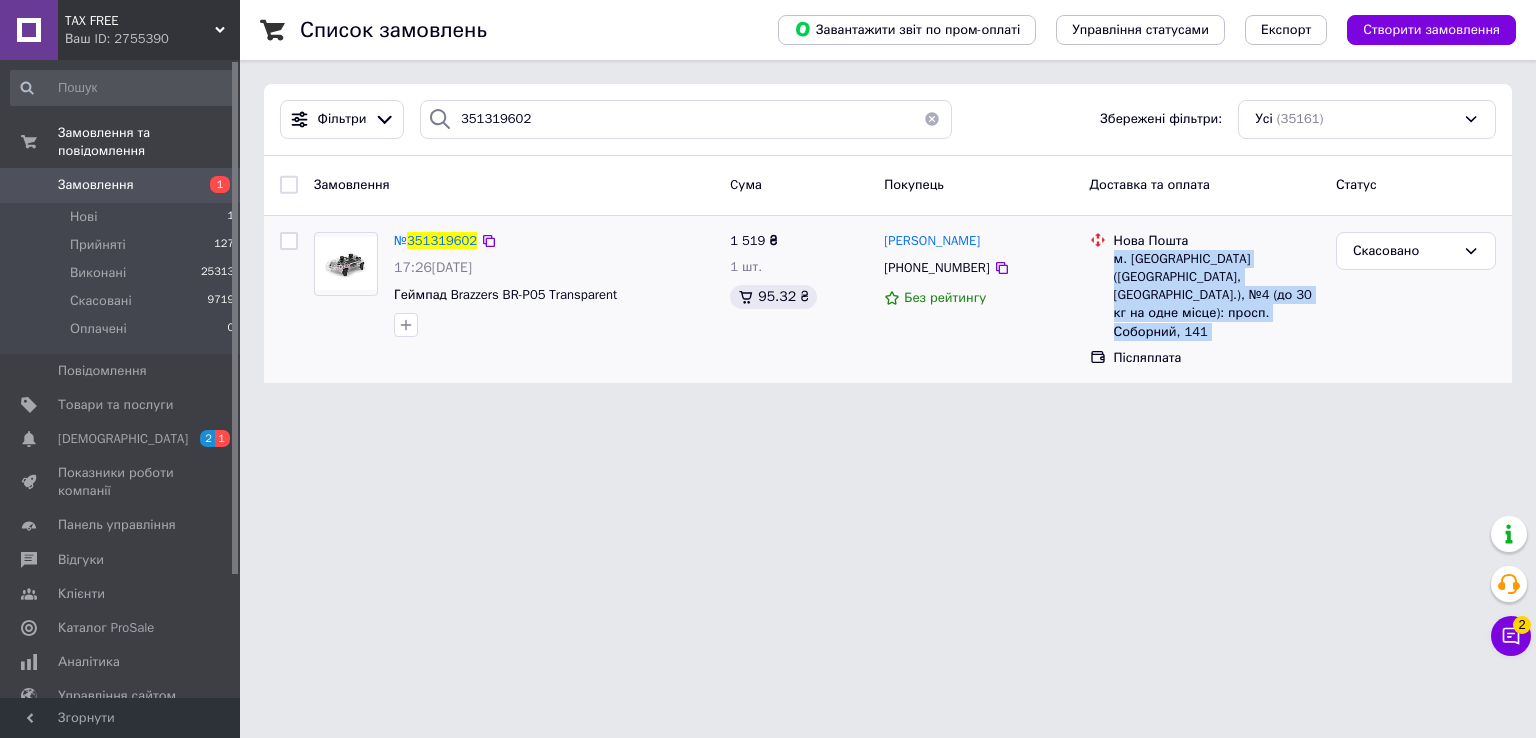 click on "м. Запоріжжя (Запорізька обл., Запорізький р-н.), №4 (до 30 кг на одне місце): просп. Соборний, 141" at bounding box center (1217, 295) 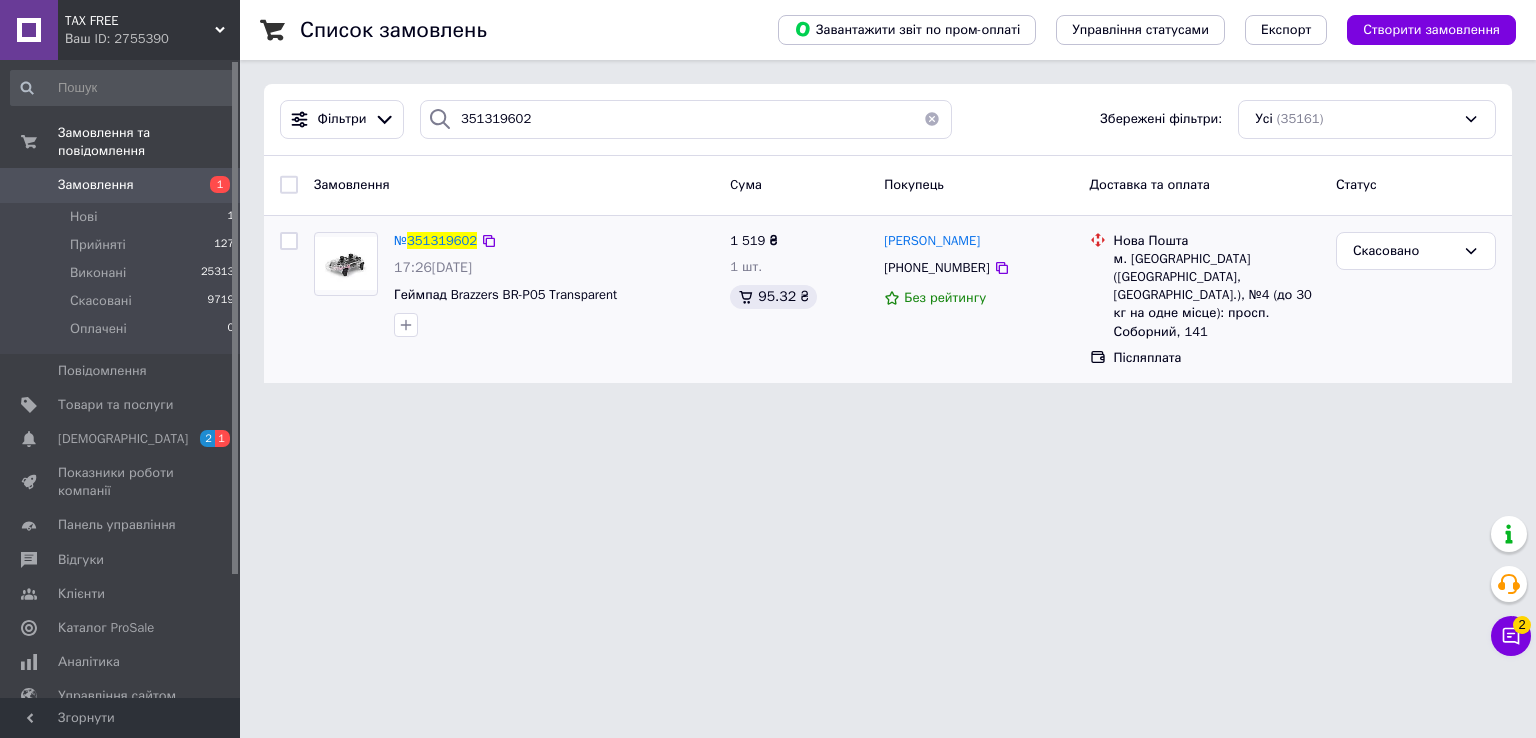 click on "Післяплата" at bounding box center [1217, 358] 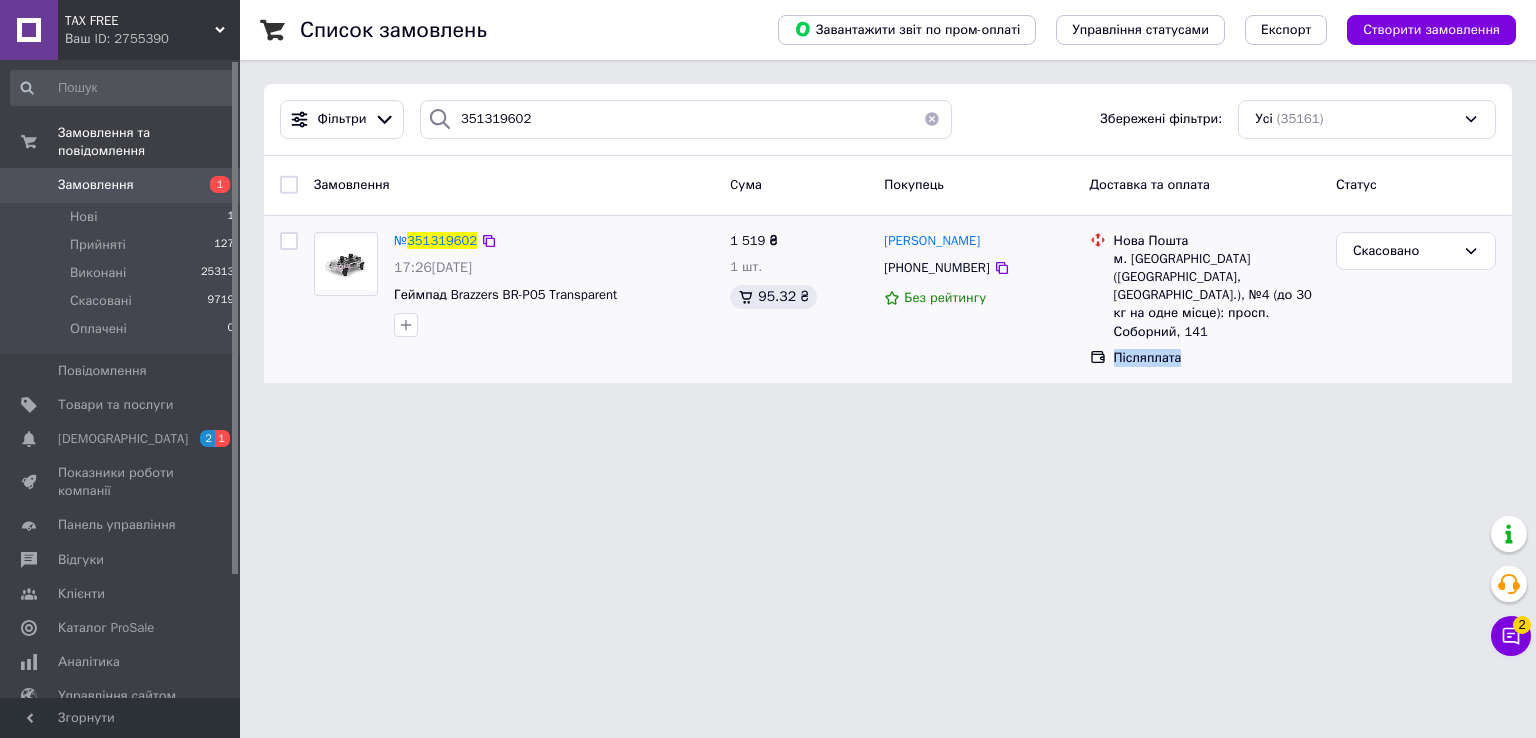 click on "Післяплата" at bounding box center (1217, 358) 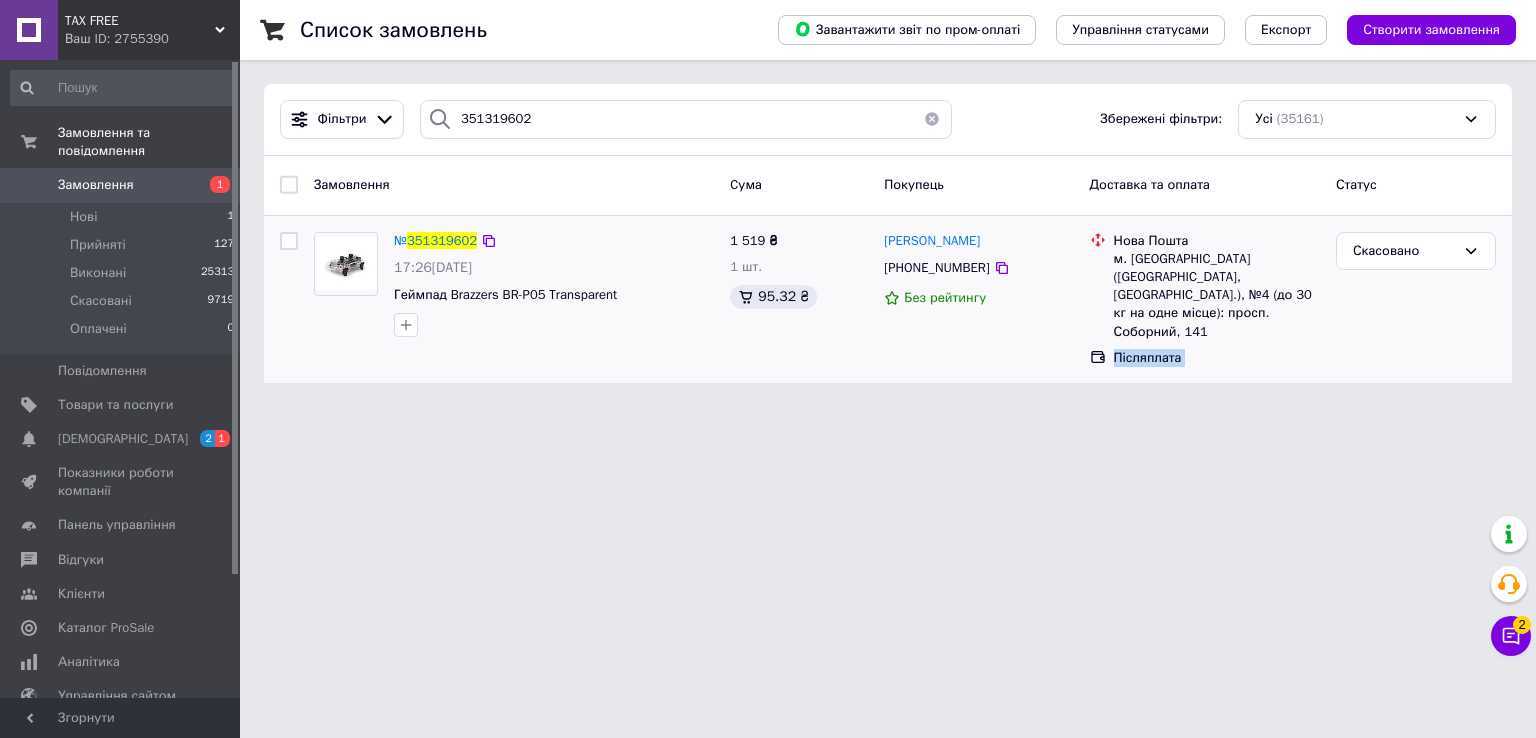 click on "Післяплата" at bounding box center [1217, 358] 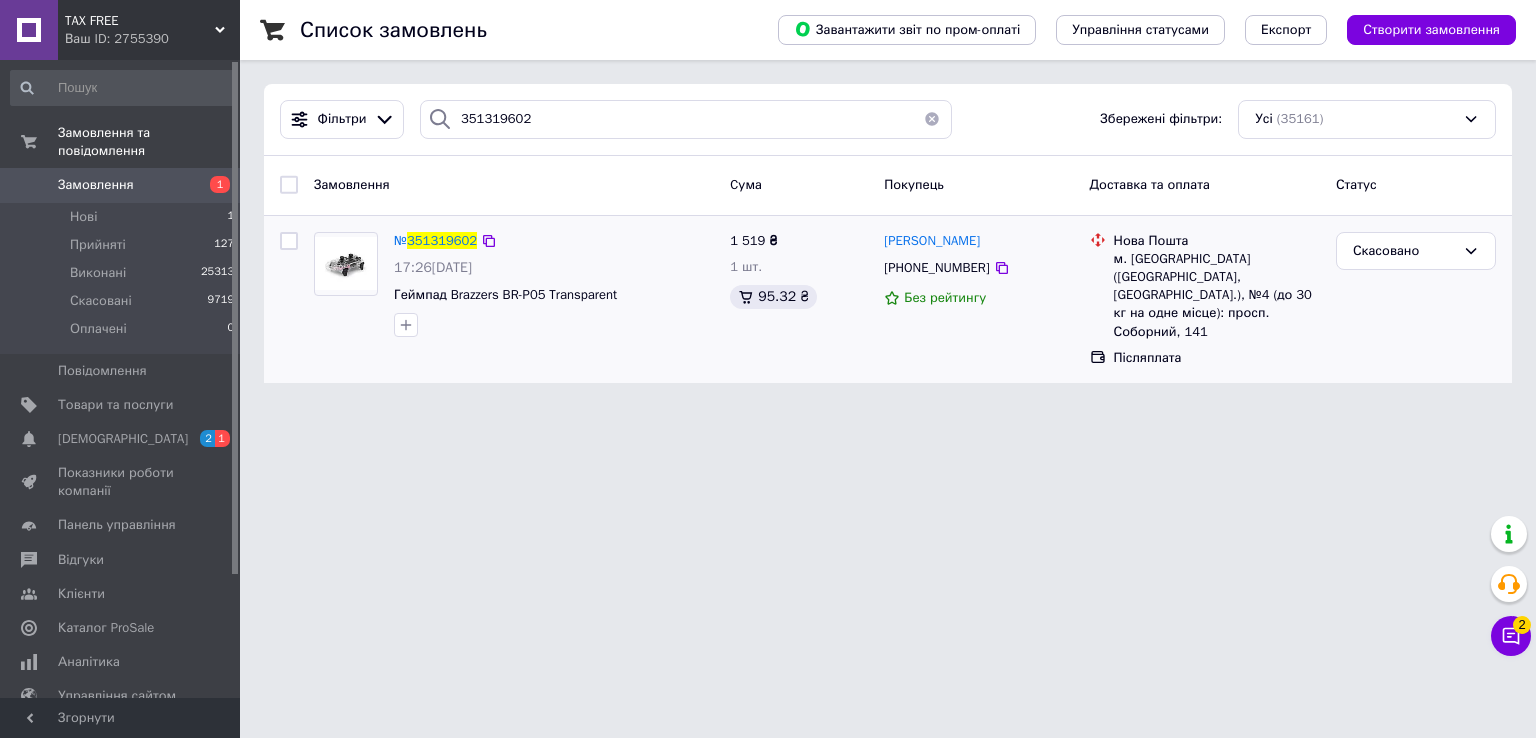 click on "Нова Пошта" at bounding box center [1217, 241] 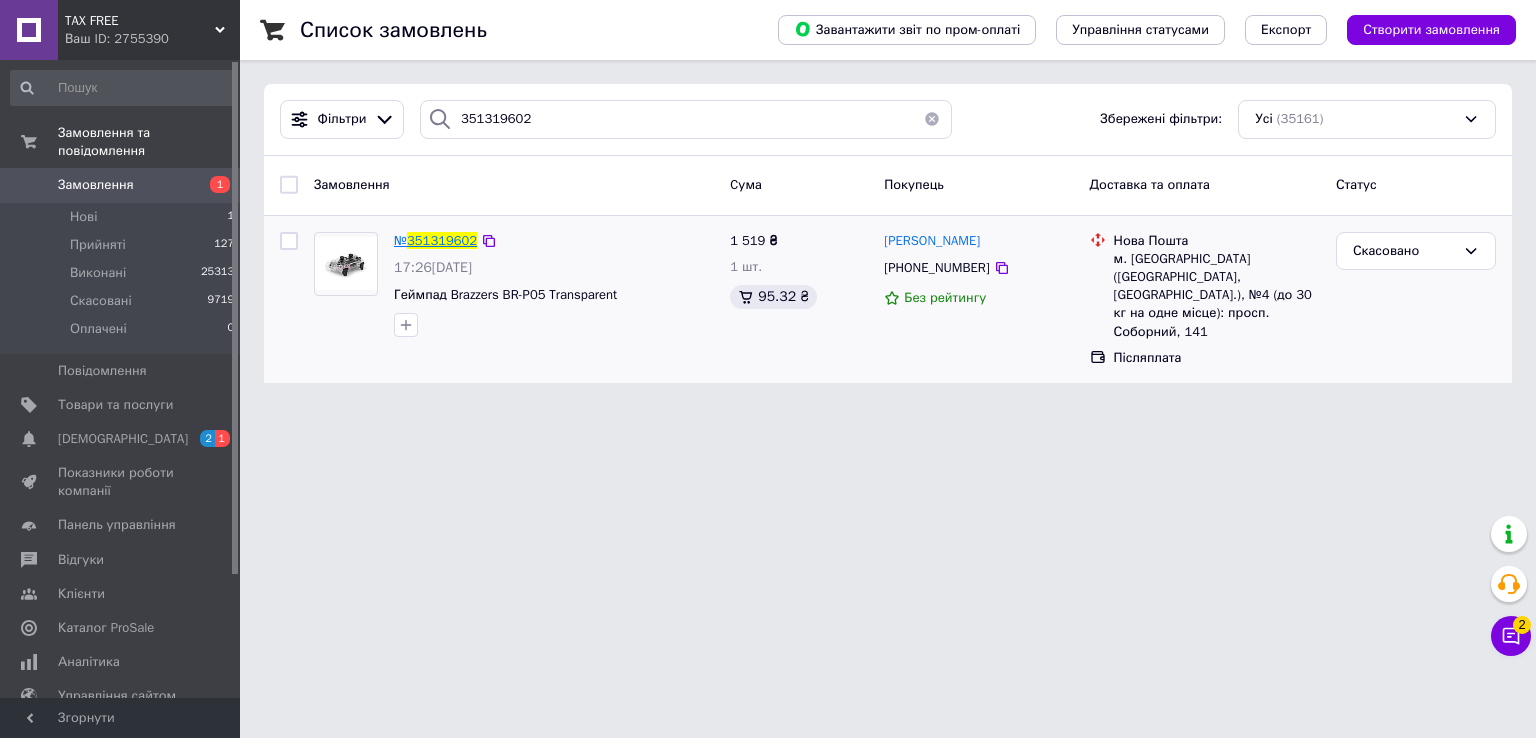 click on "351319602" at bounding box center (442, 240) 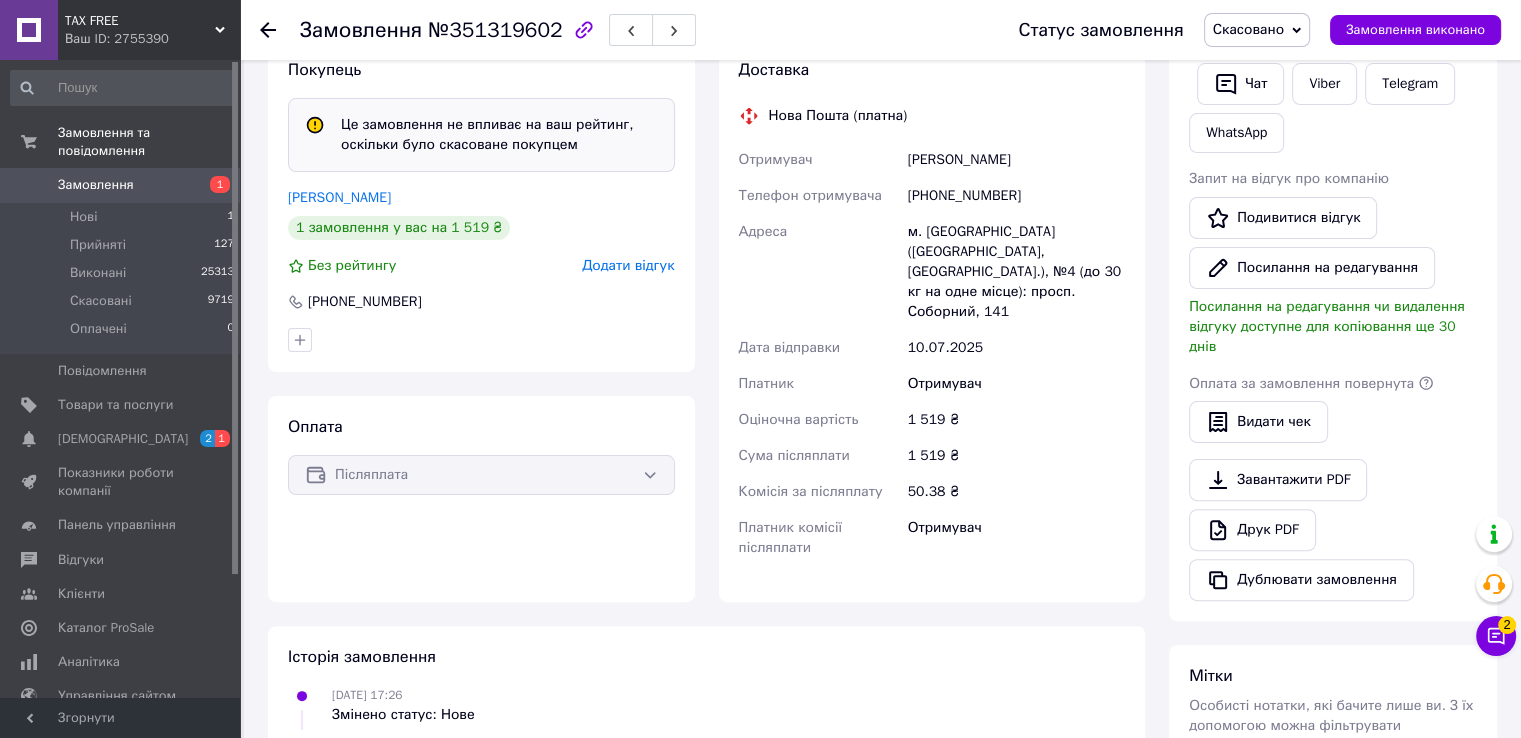 scroll, scrollTop: 552, scrollLeft: 0, axis: vertical 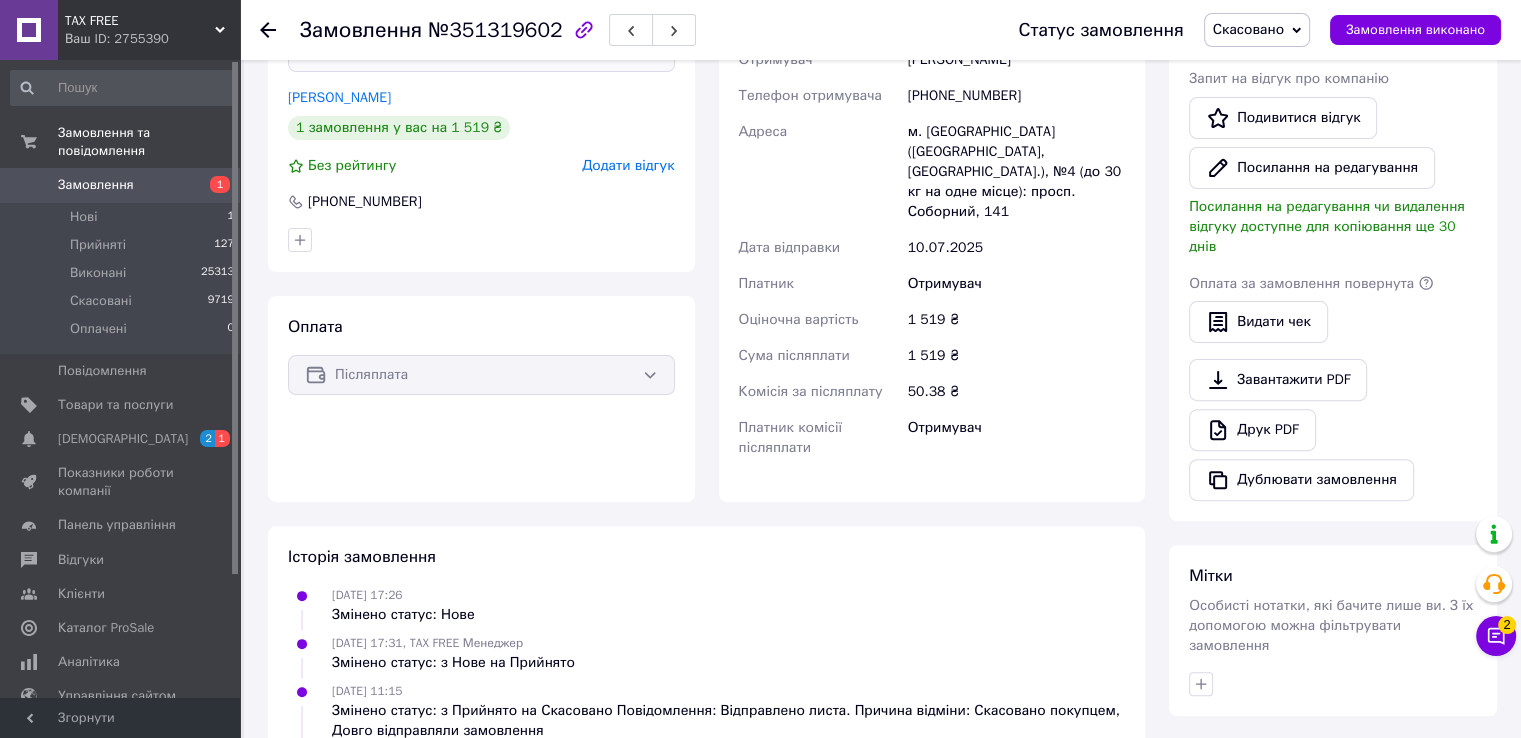 click on "Отримувач" at bounding box center (1016, 438) 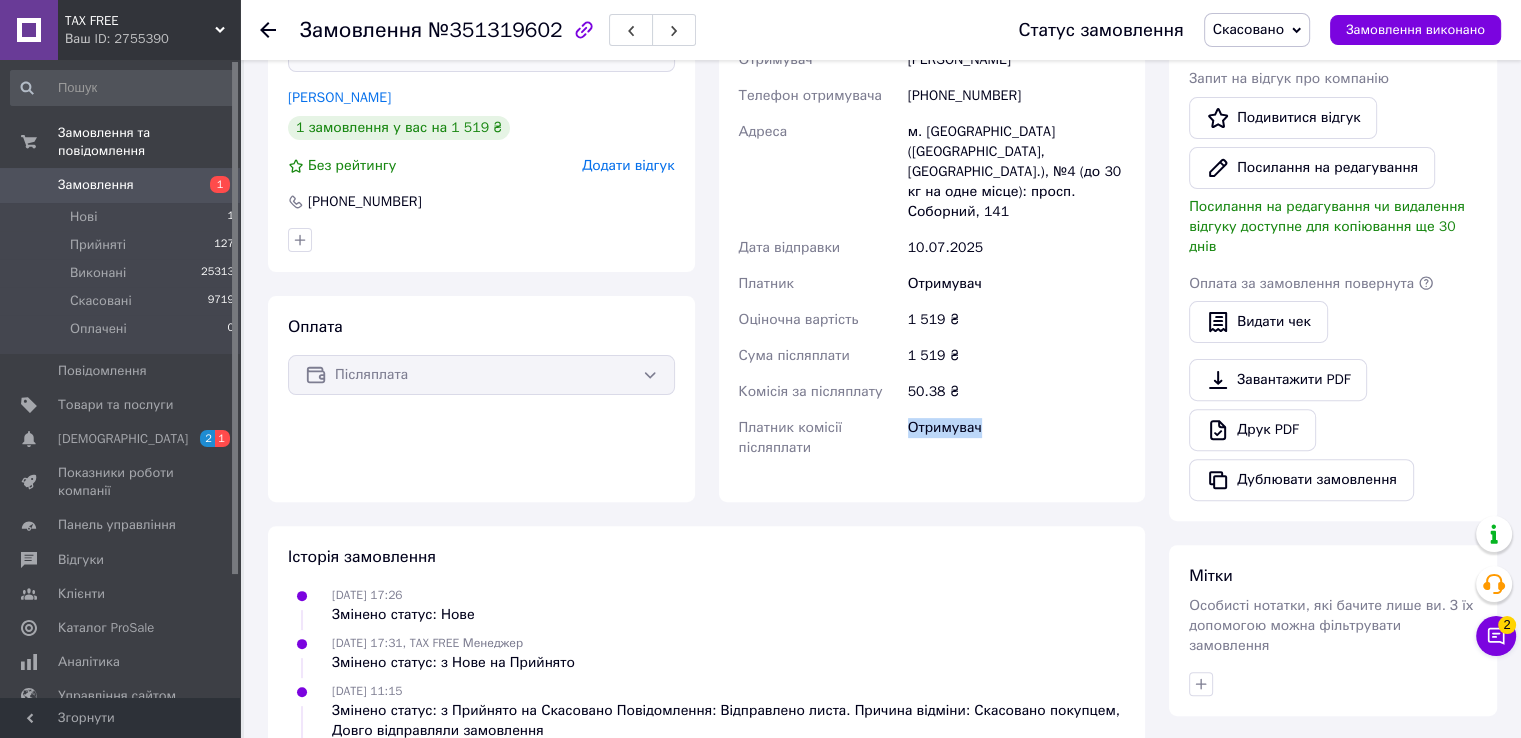 click on "Отримувач" at bounding box center [1016, 438] 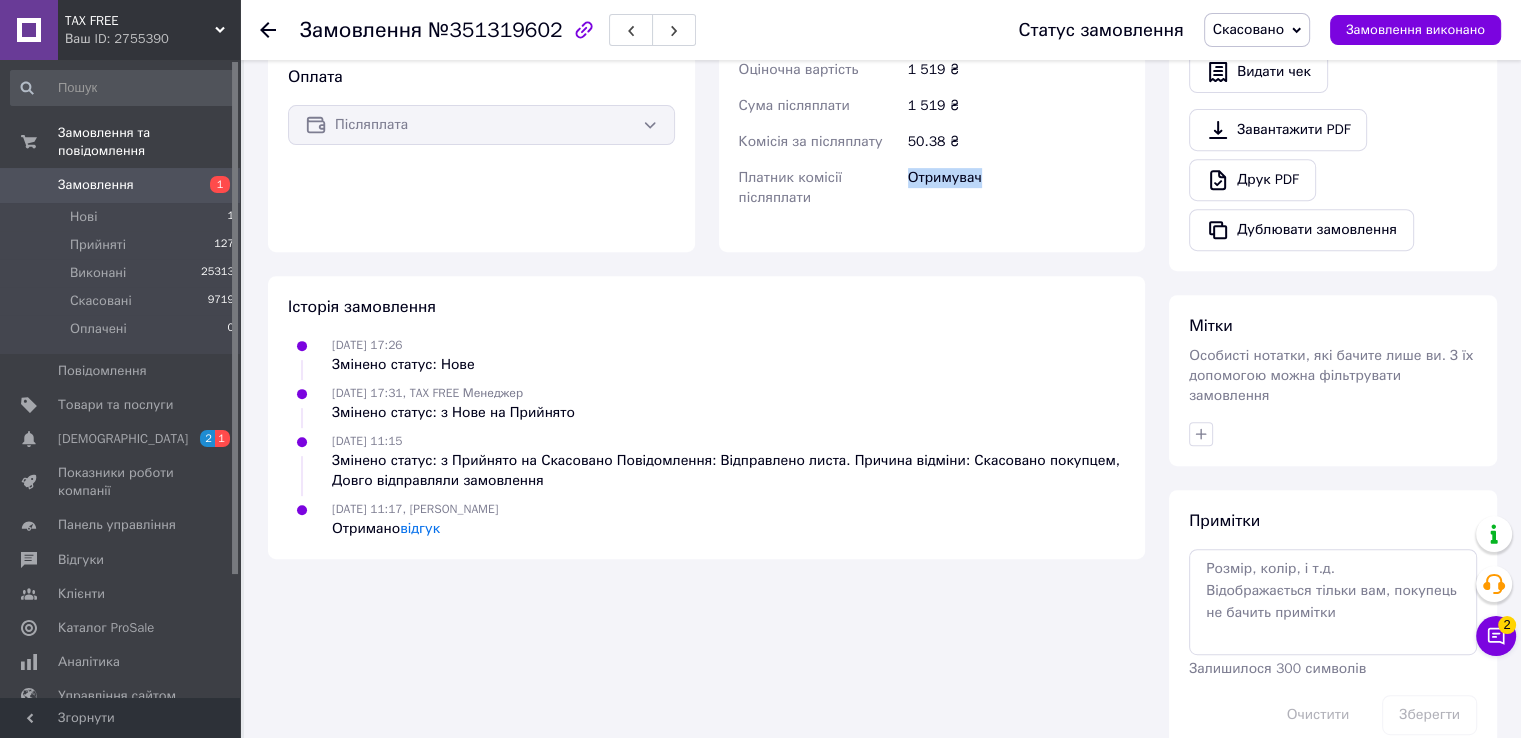 drag, startPoint x: 316, startPoint y: 381, endPoint x: 593, endPoint y: 410, distance: 278.51392 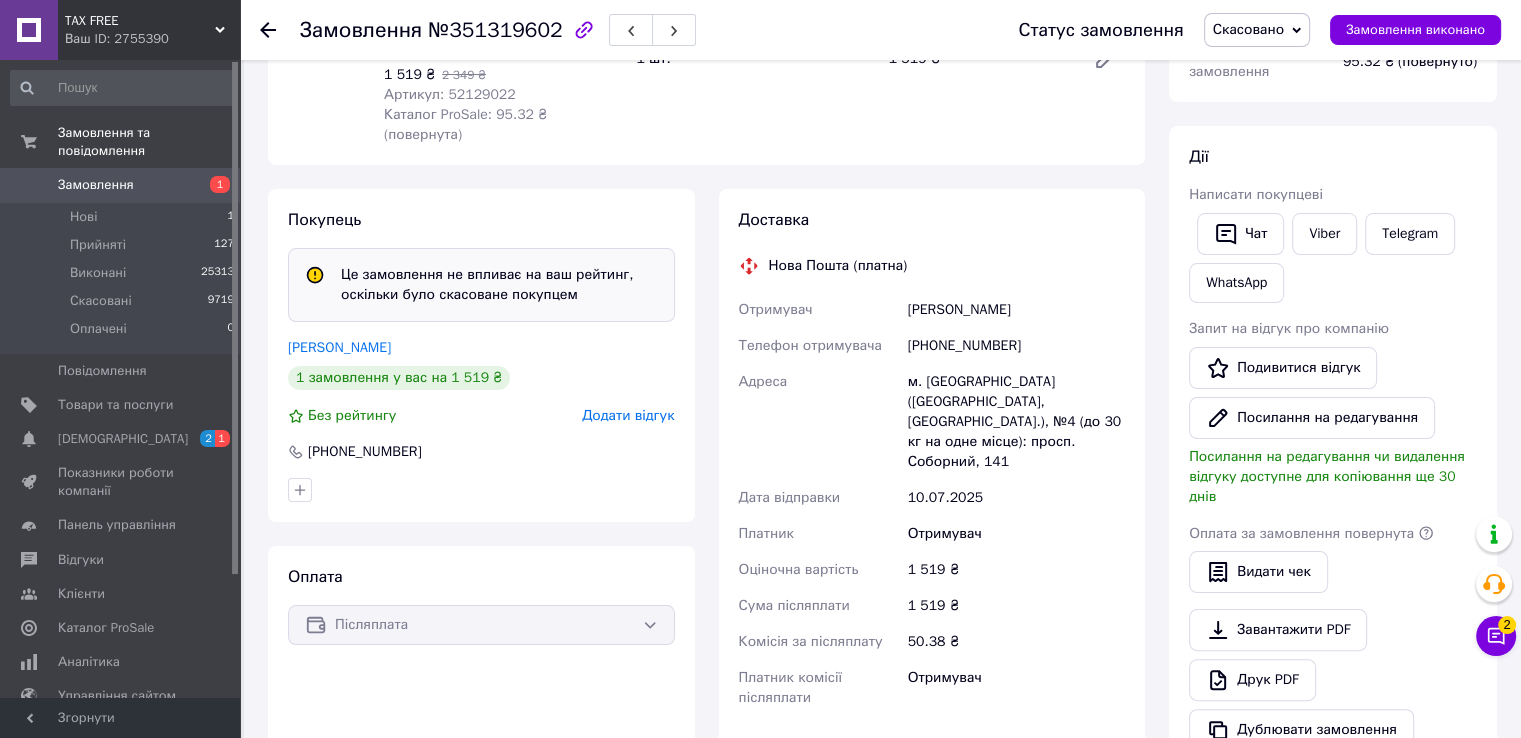 scroll, scrollTop: 102, scrollLeft: 0, axis: vertical 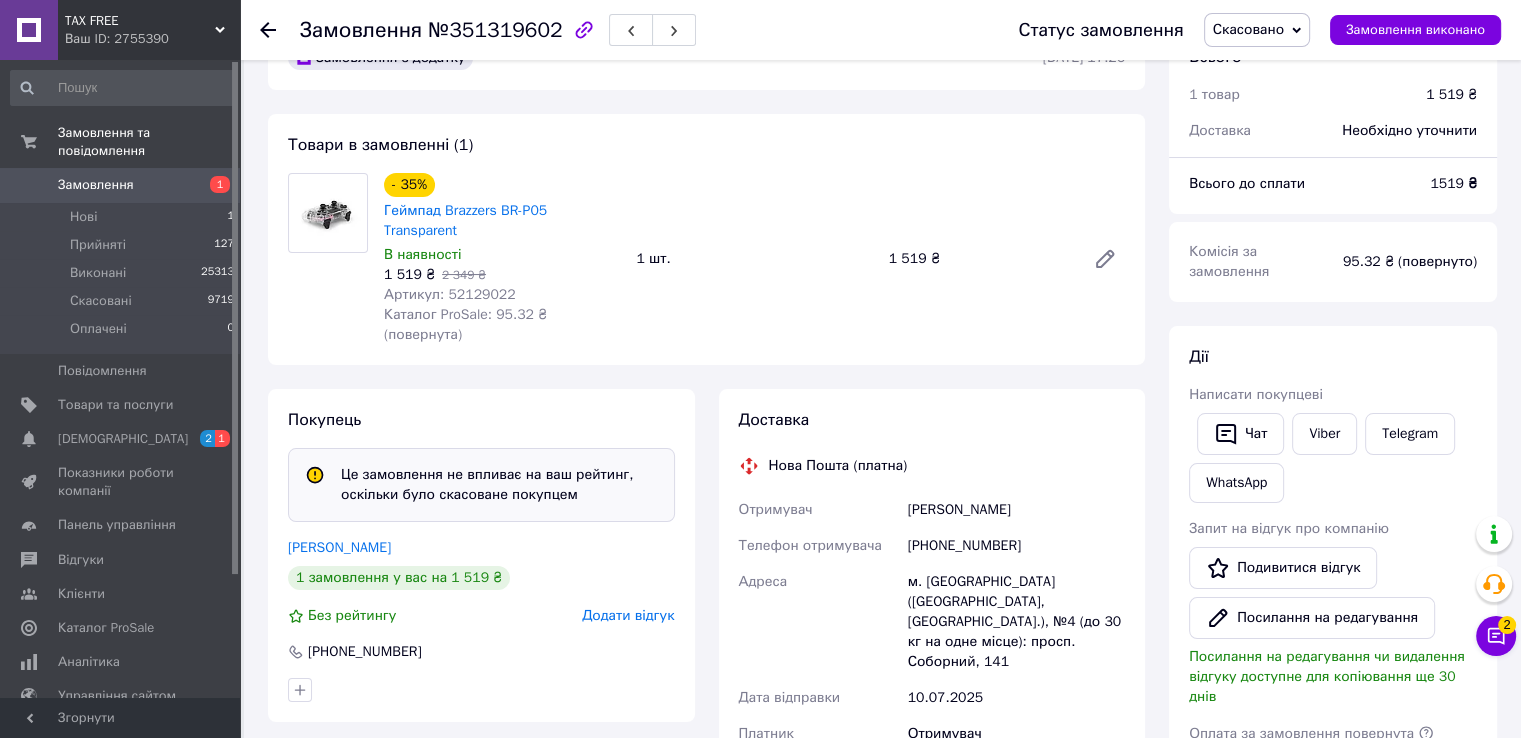 click at bounding box center [280, 30] 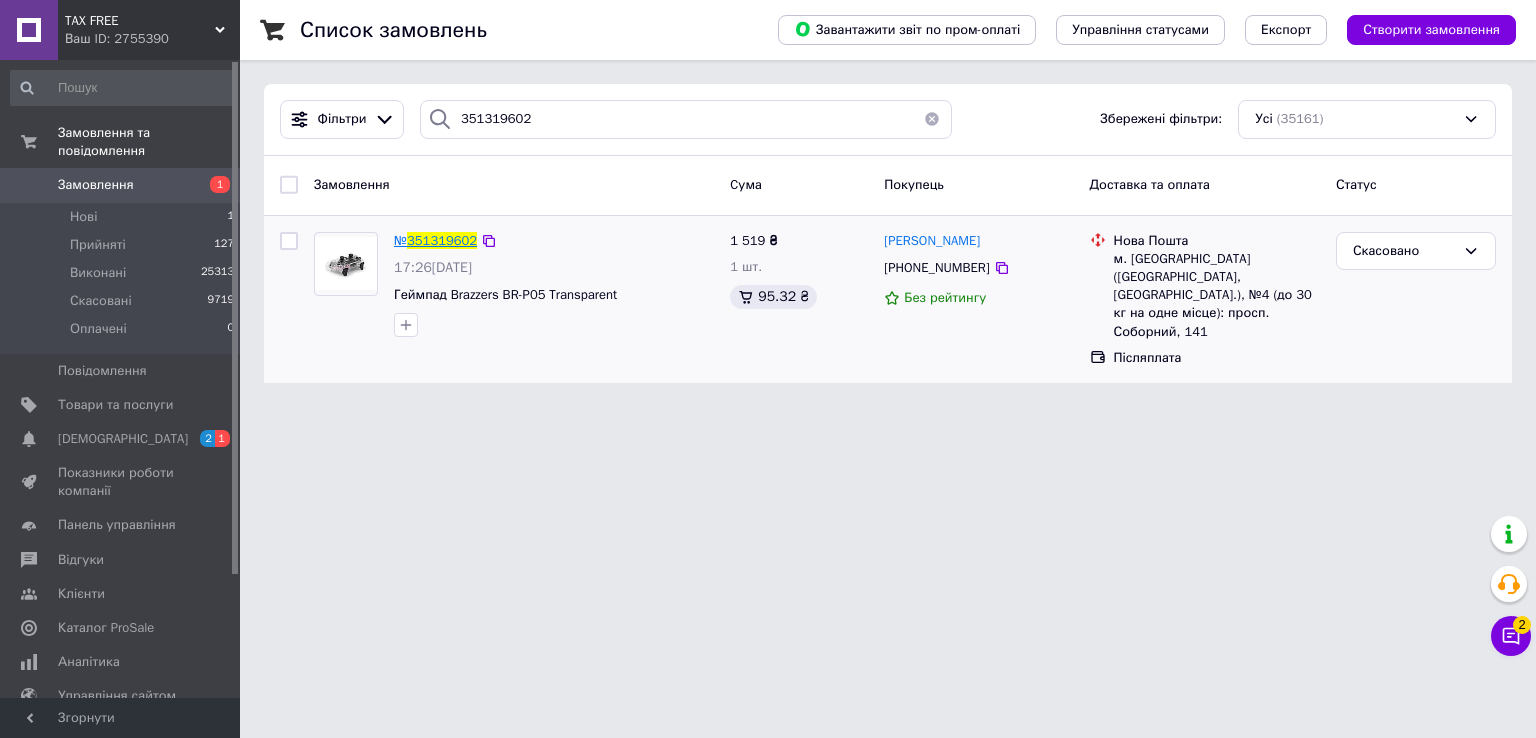 click on "351319602" at bounding box center [442, 240] 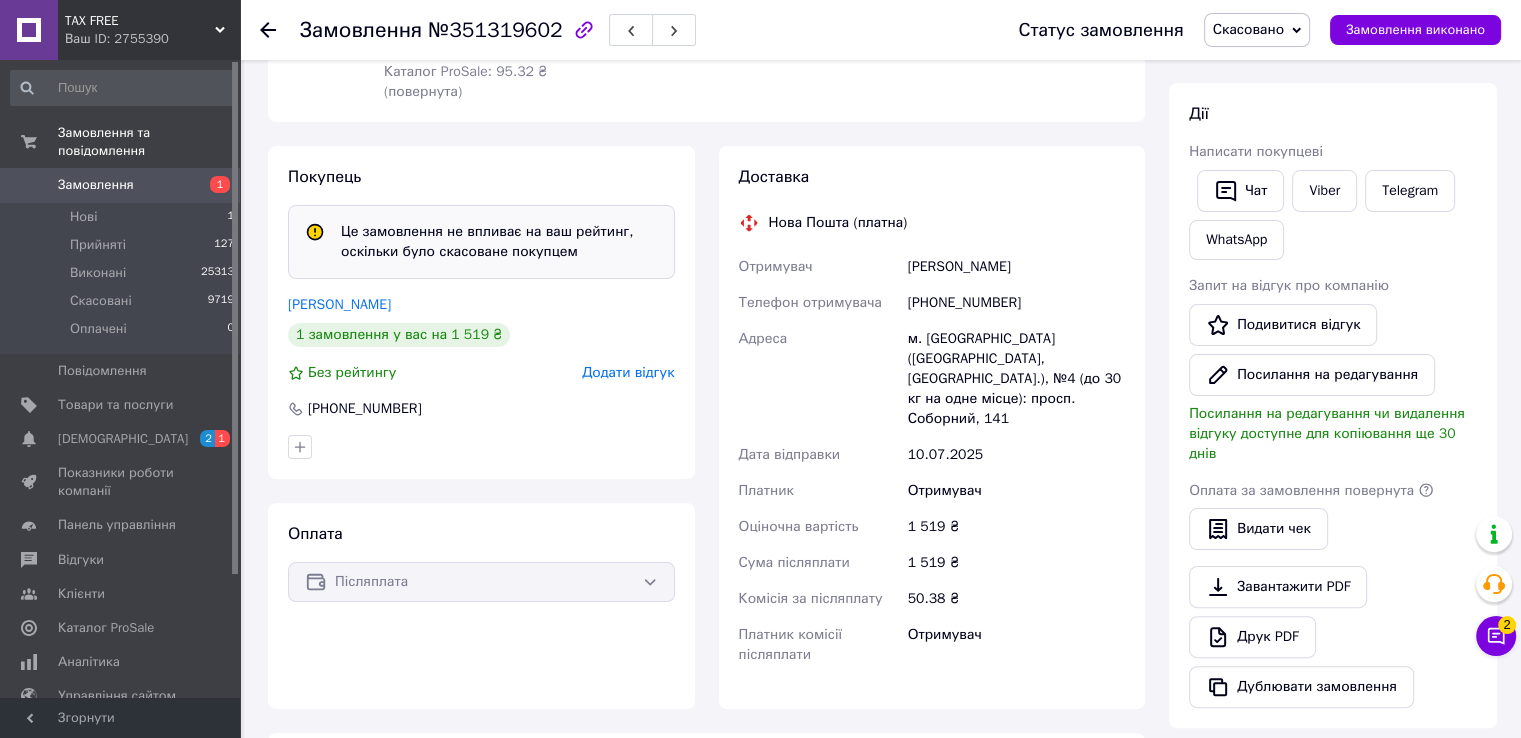 scroll, scrollTop: 802, scrollLeft: 0, axis: vertical 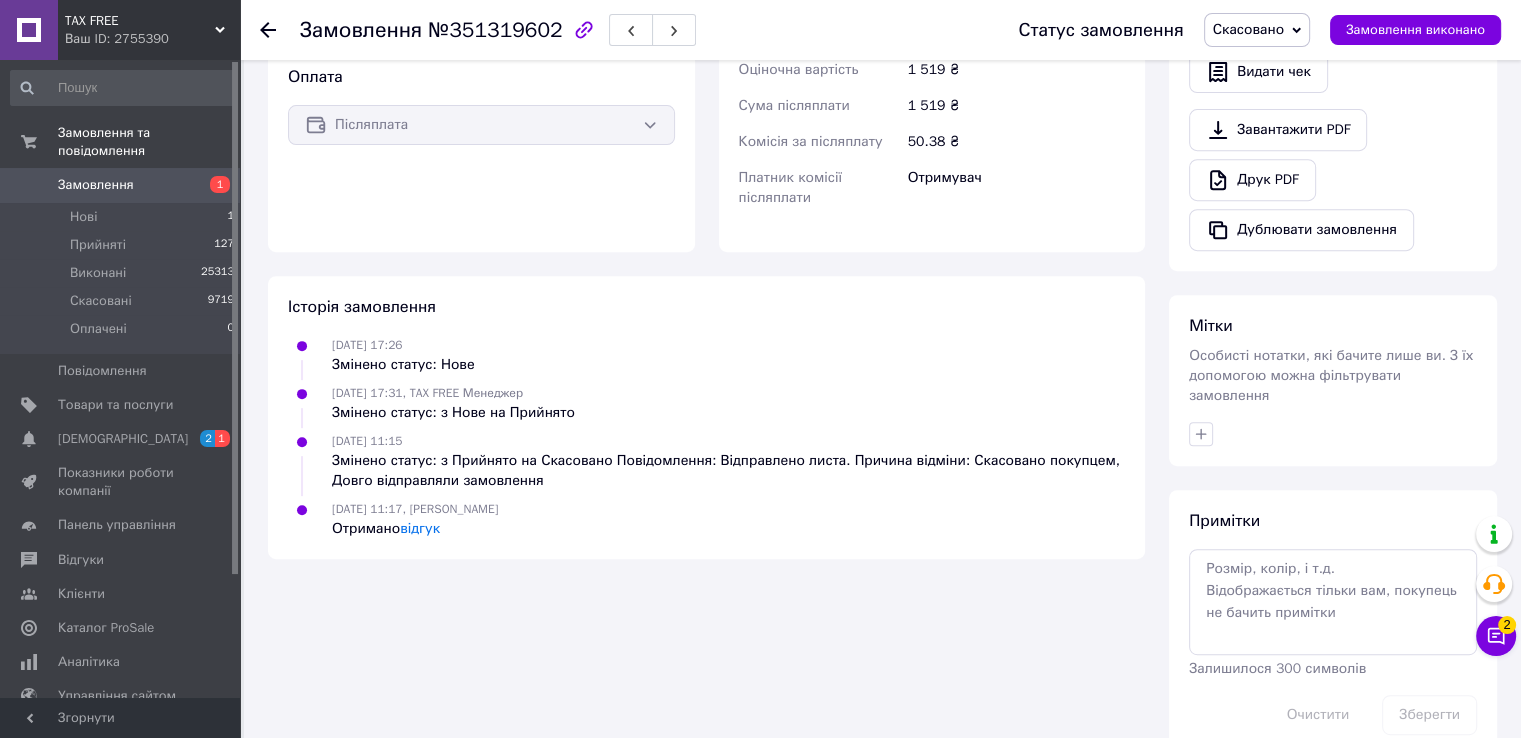 click on "Змінено статус: з Прийнято на Скасовано Повідомлення: Відправлено листа. Причина відміни: Скасовано покупцем, Довго відправляли замовлення" at bounding box center [728, 471] 